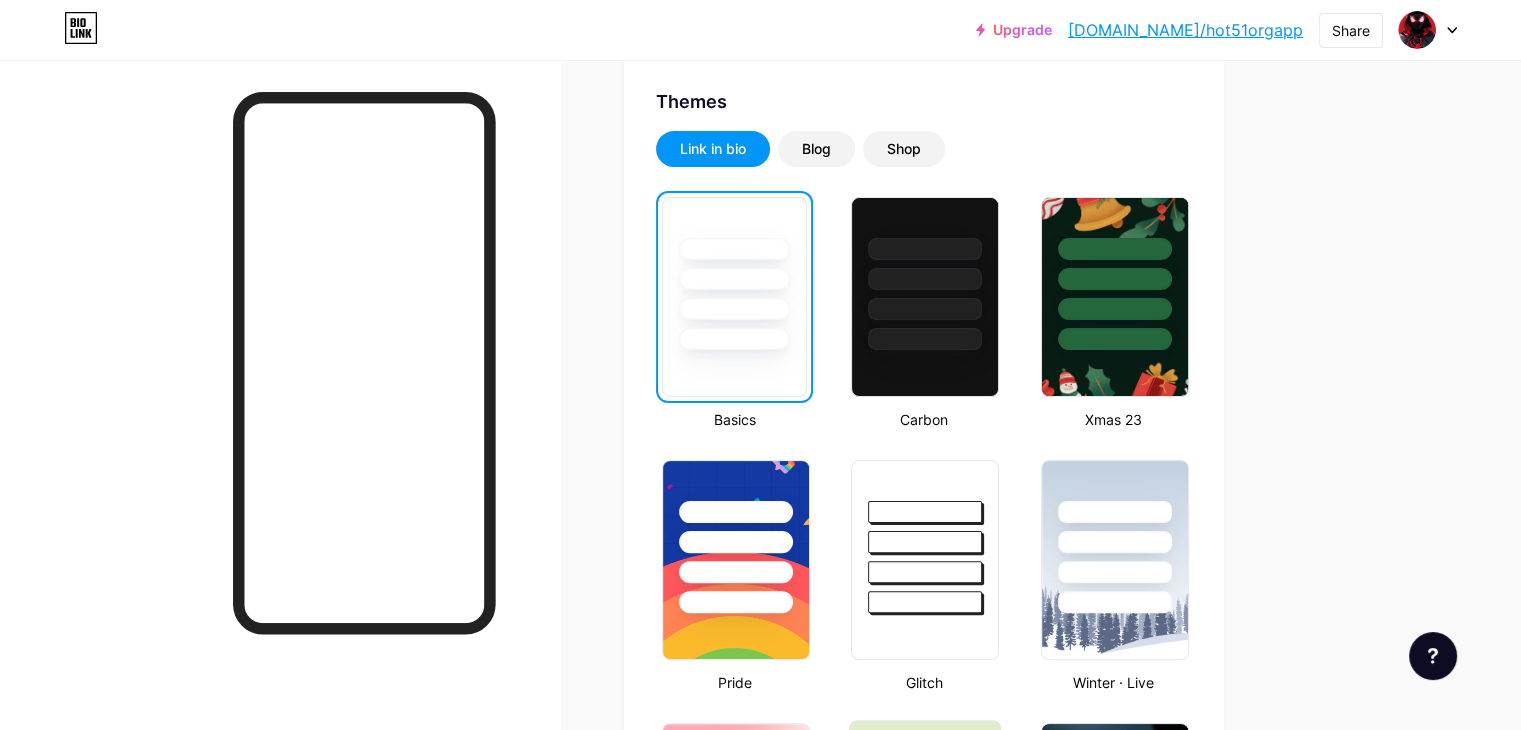 scroll, scrollTop: 0, scrollLeft: 0, axis: both 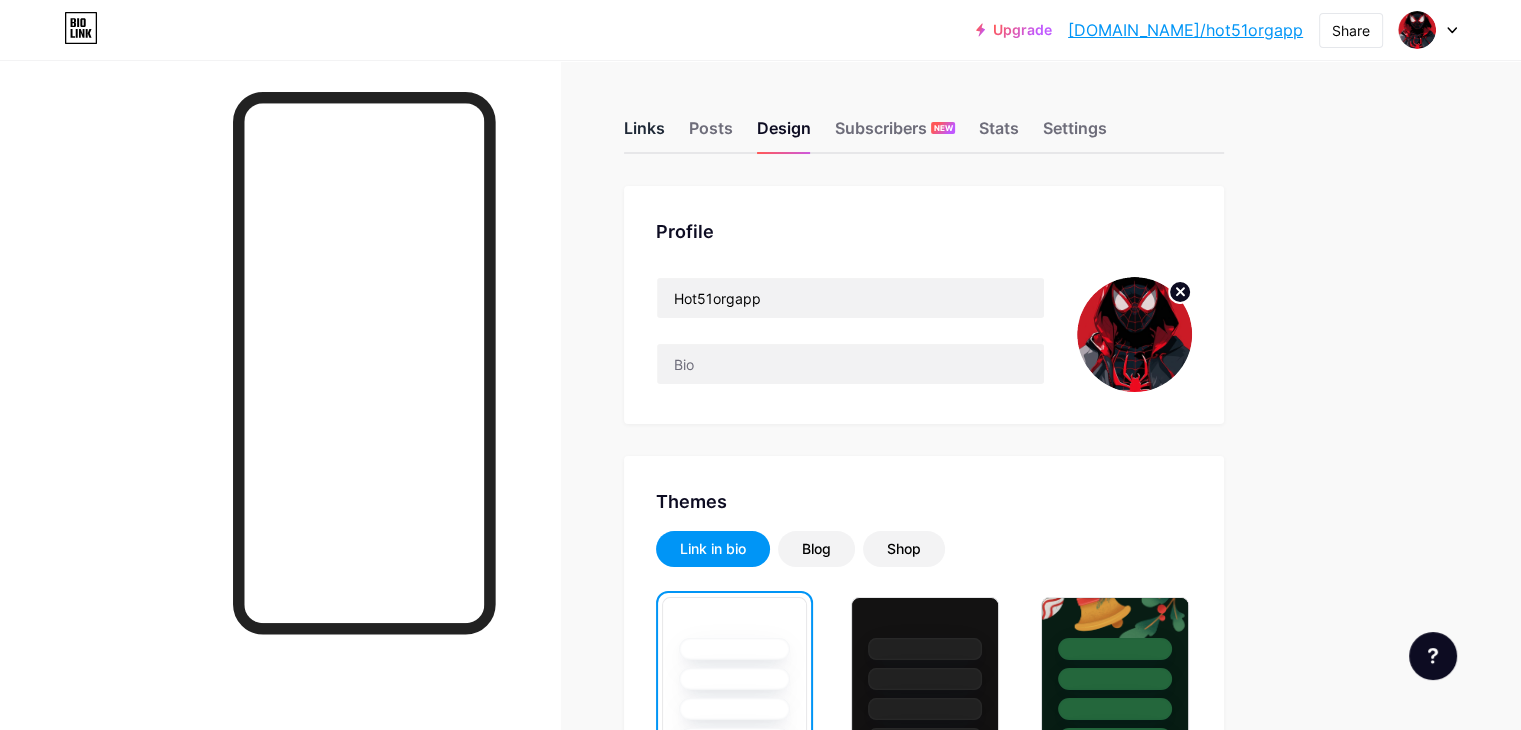 click on "Links" at bounding box center [644, 134] 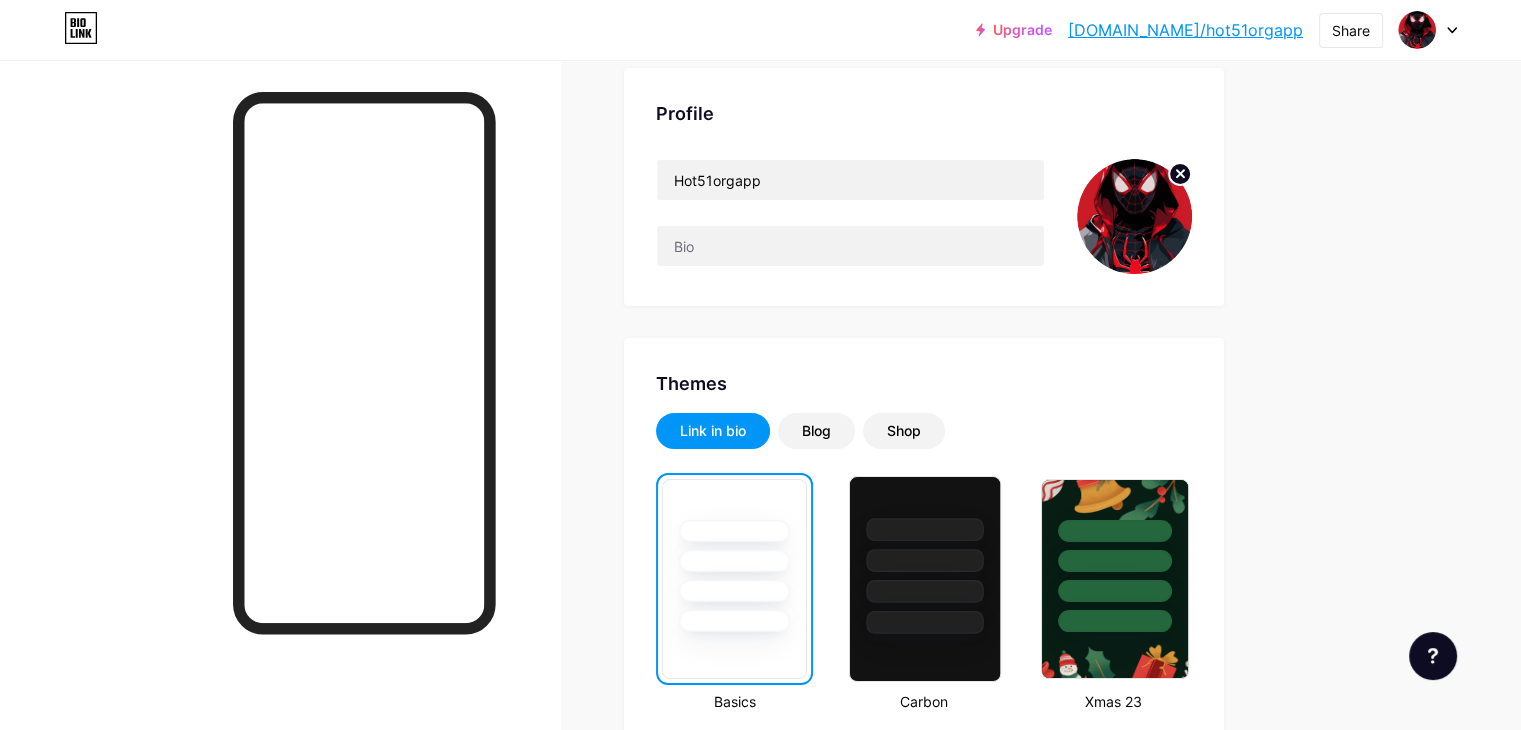 scroll, scrollTop: 0, scrollLeft: 0, axis: both 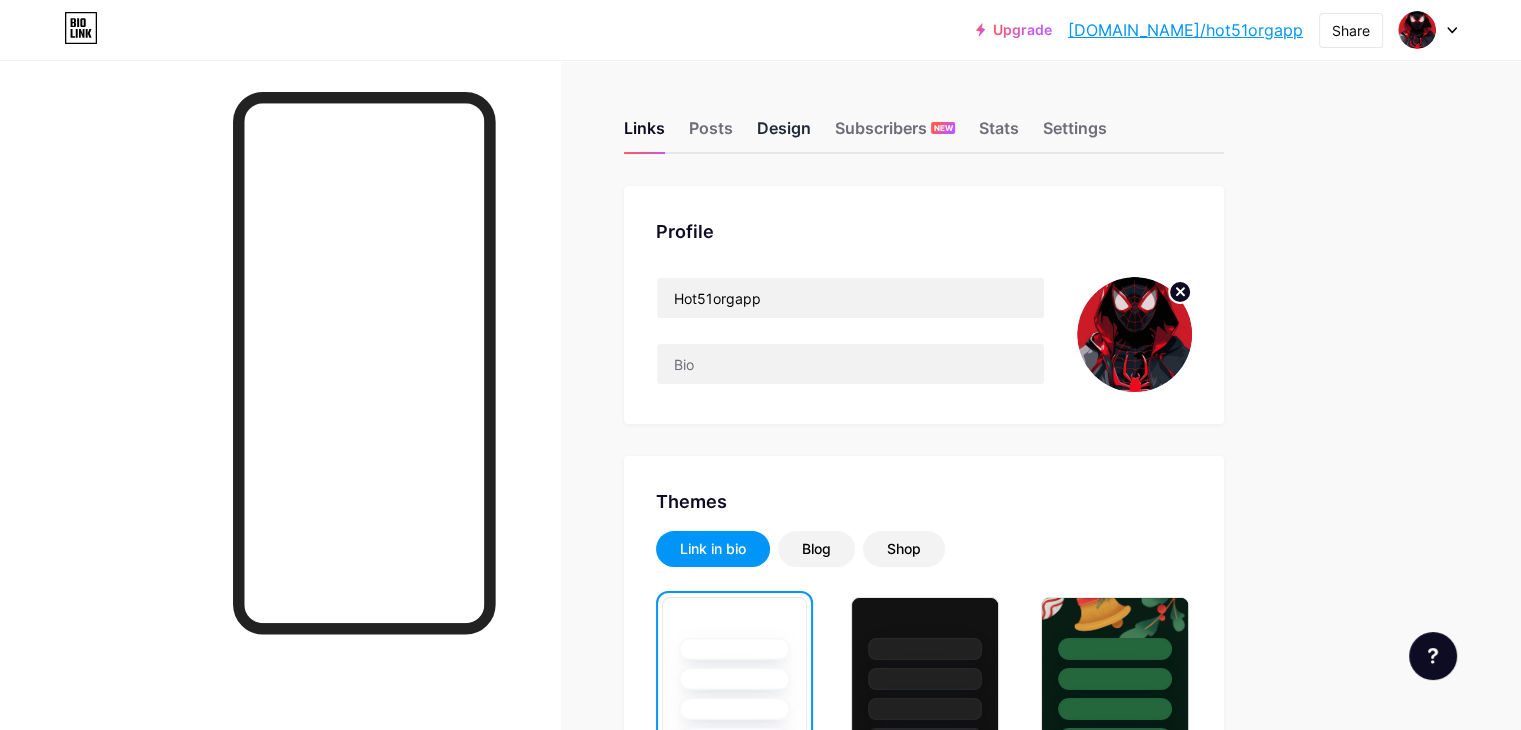 click on "Design" at bounding box center [784, 134] 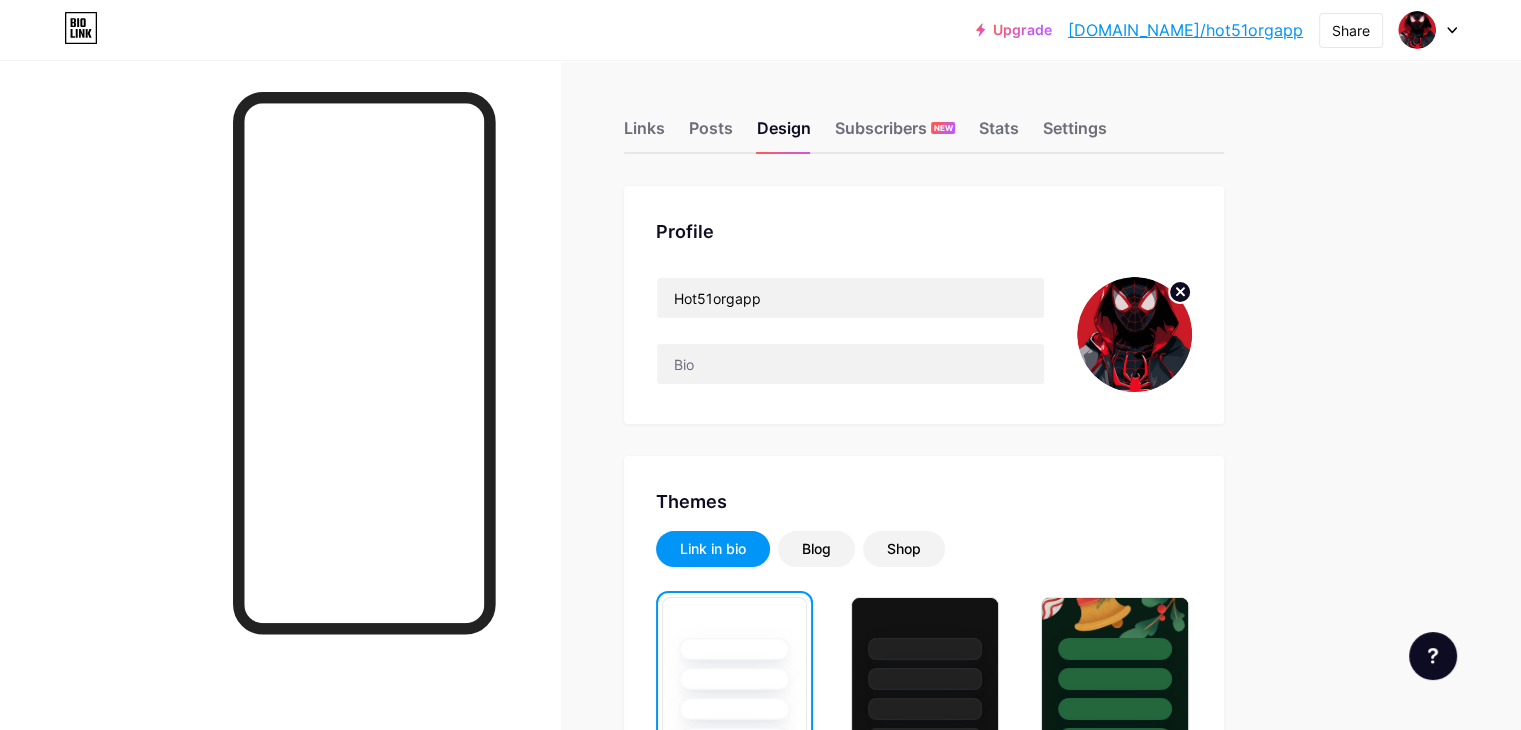 drag, startPoint x: 808, startPoint y: 129, endPoint x: 604, endPoint y: 85, distance: 208.69116 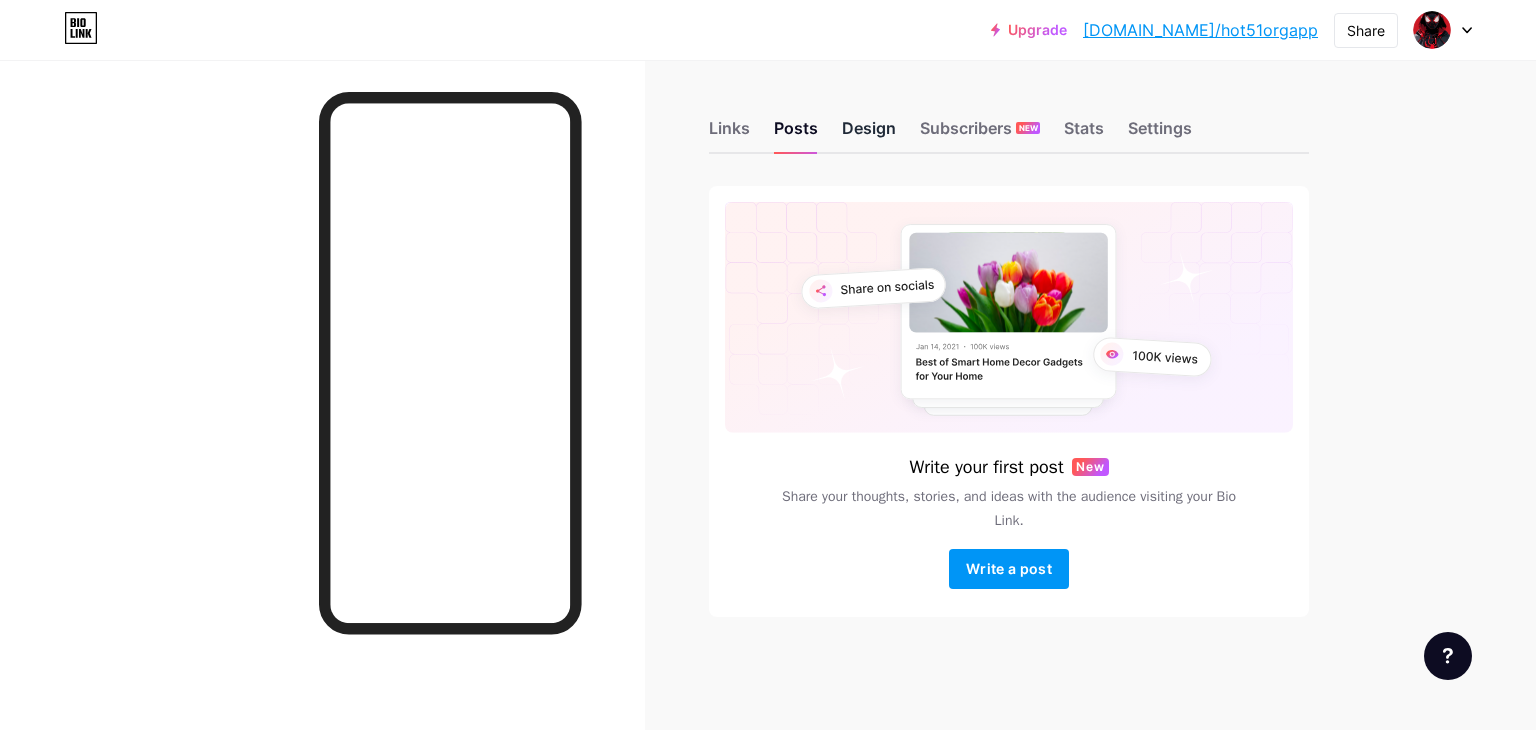 click on "Design" at bounding box center (869, 134) 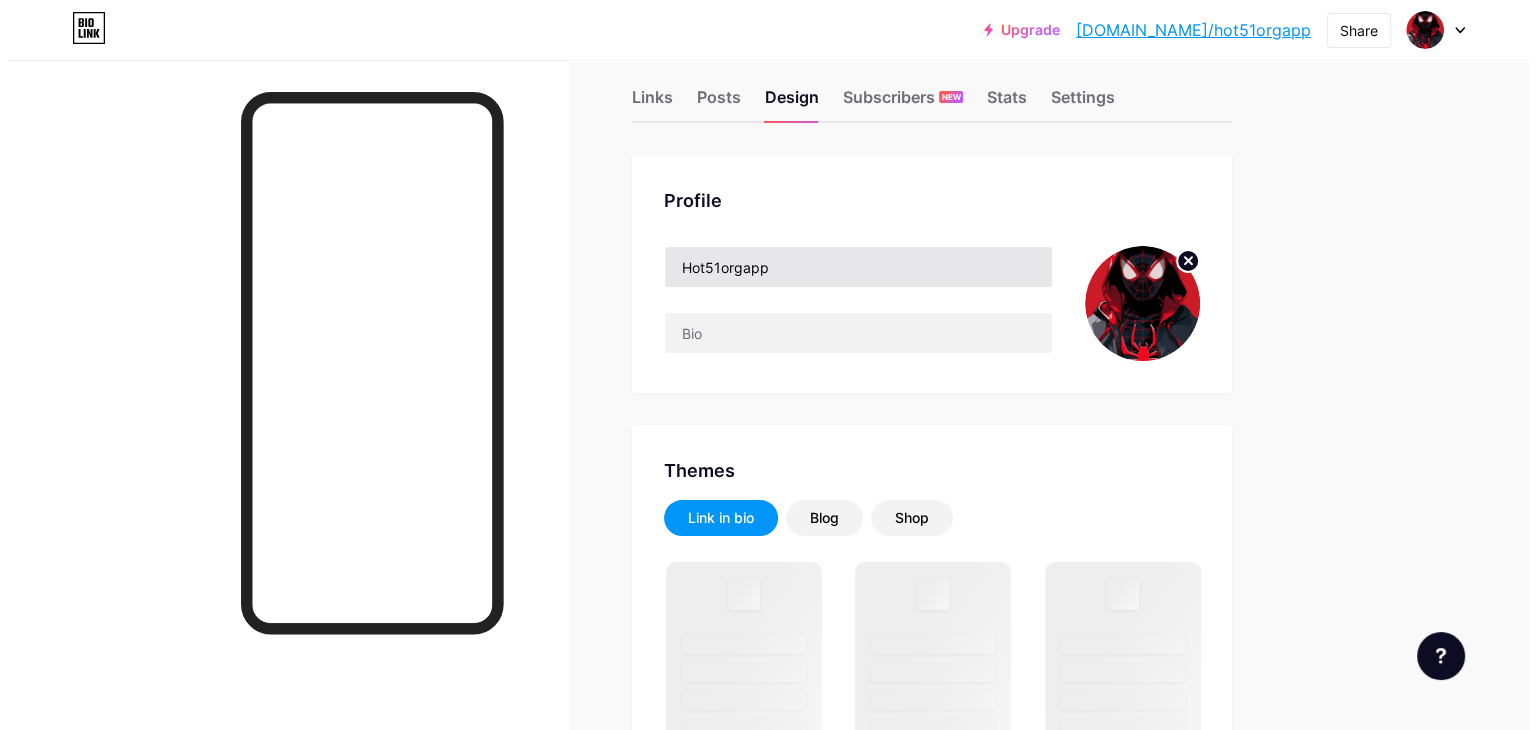 scroll, scrollTop: 0, scrollLeft: 0, axis: both 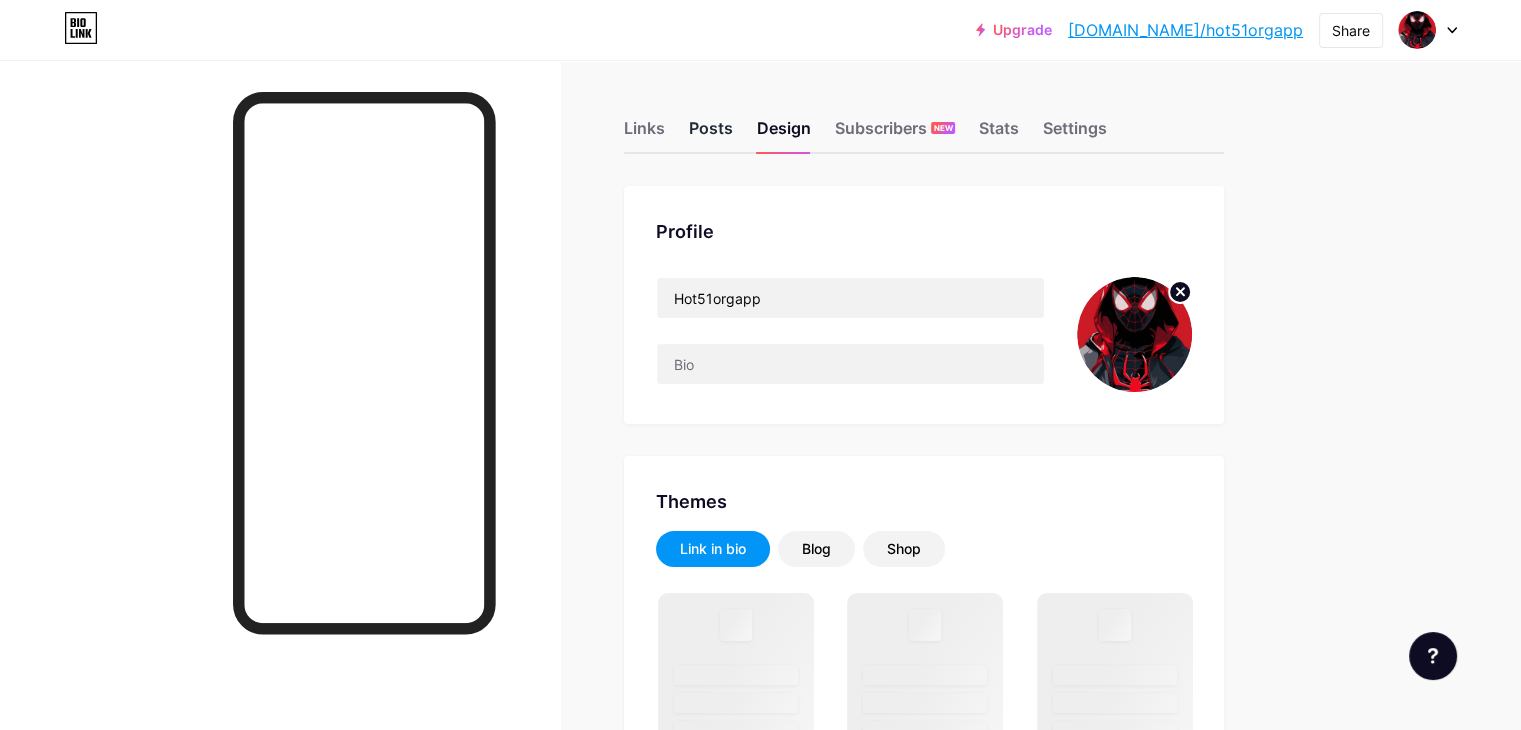 click on "Posts" at bounding box center (711, 134) 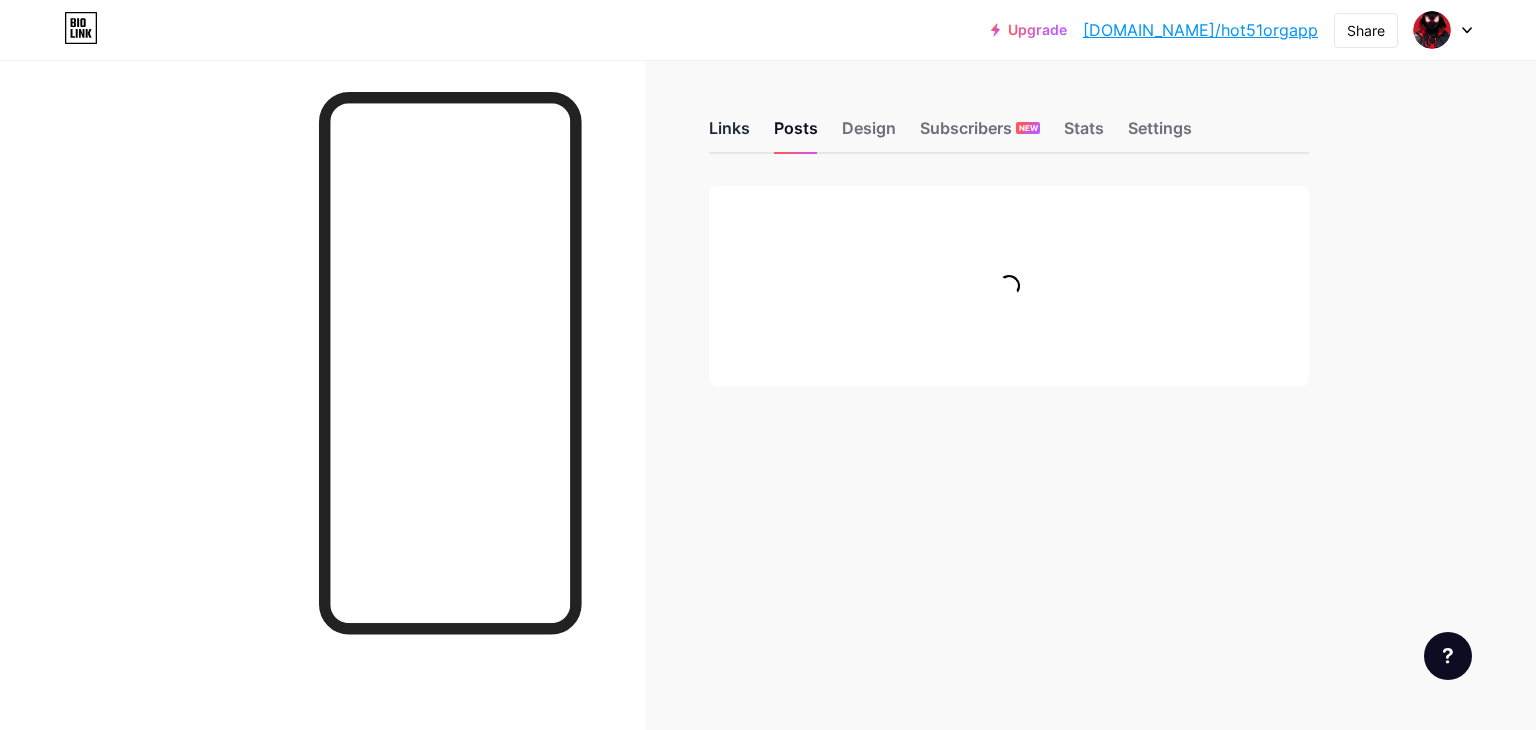 click on "Links" at bounding box center (729, 134) 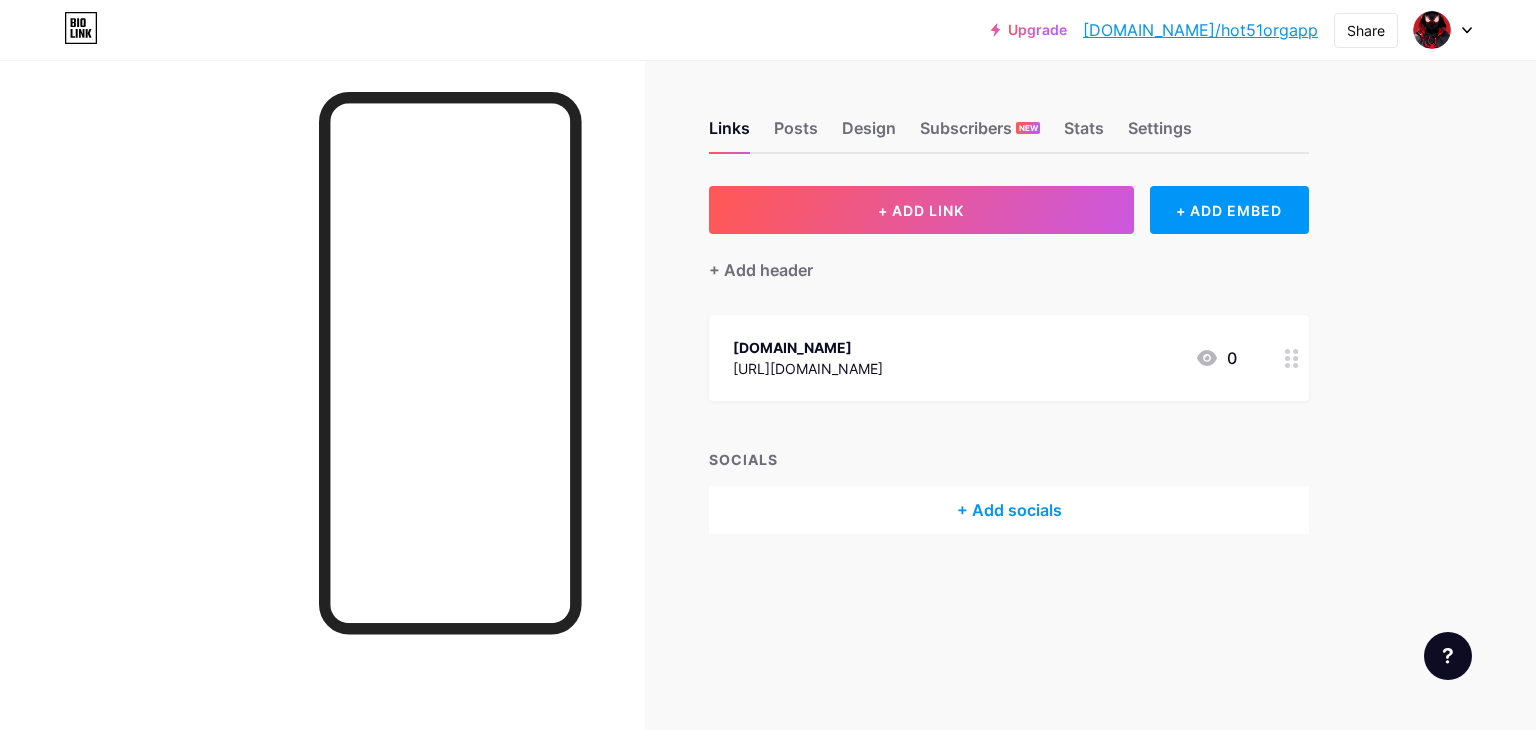 click on "+ Add socials" at bounding box center [1009, 510] 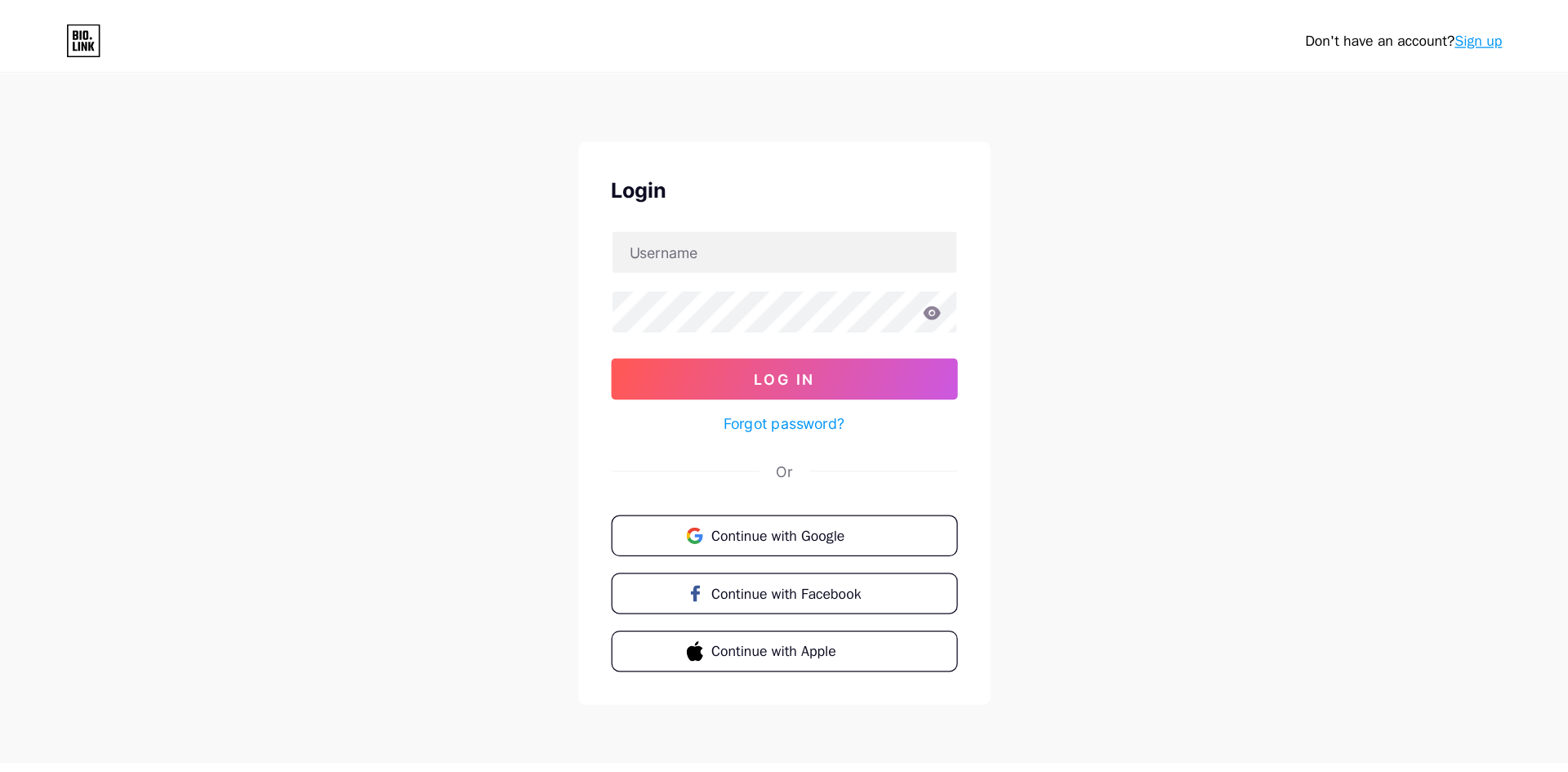 scroll, scrollTop: 0, scrollLeft: 0, axis: both 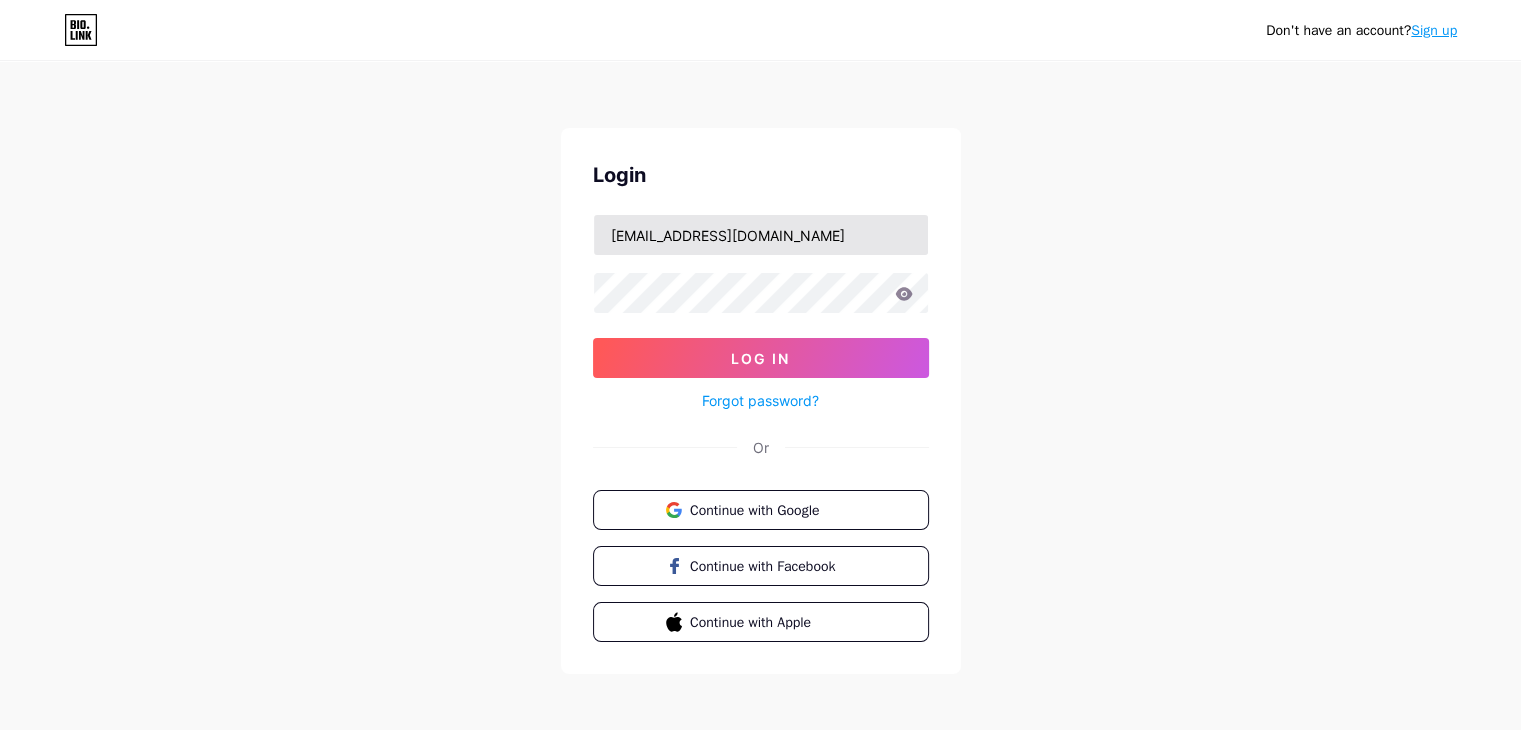 drag, startPoint x: 695, startPoint y: 242, endPoint x: 869, endPoint y: 245, distance: 174.02586 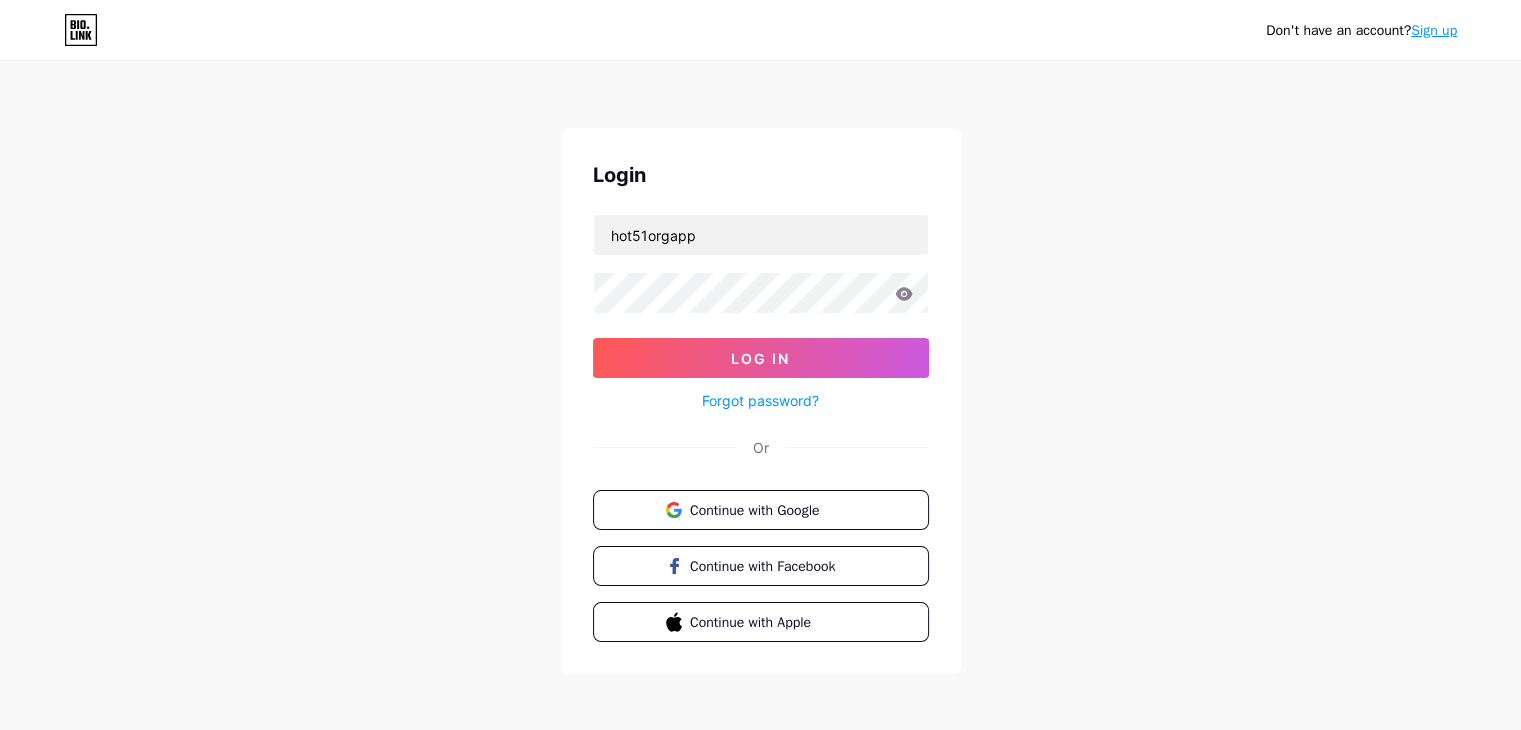 type on "hot51orgapp" 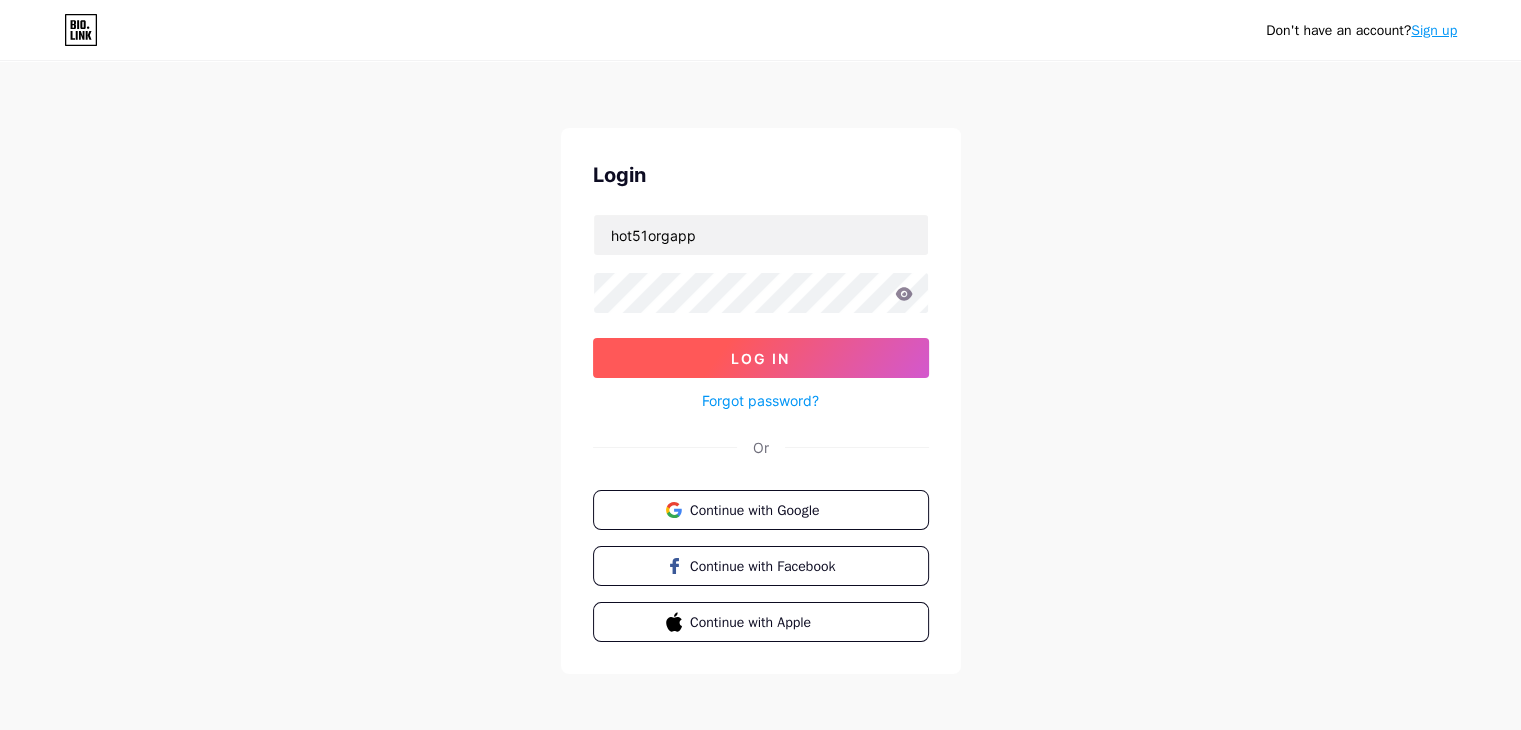 click on "Log In" at bounding box center (761, 358) 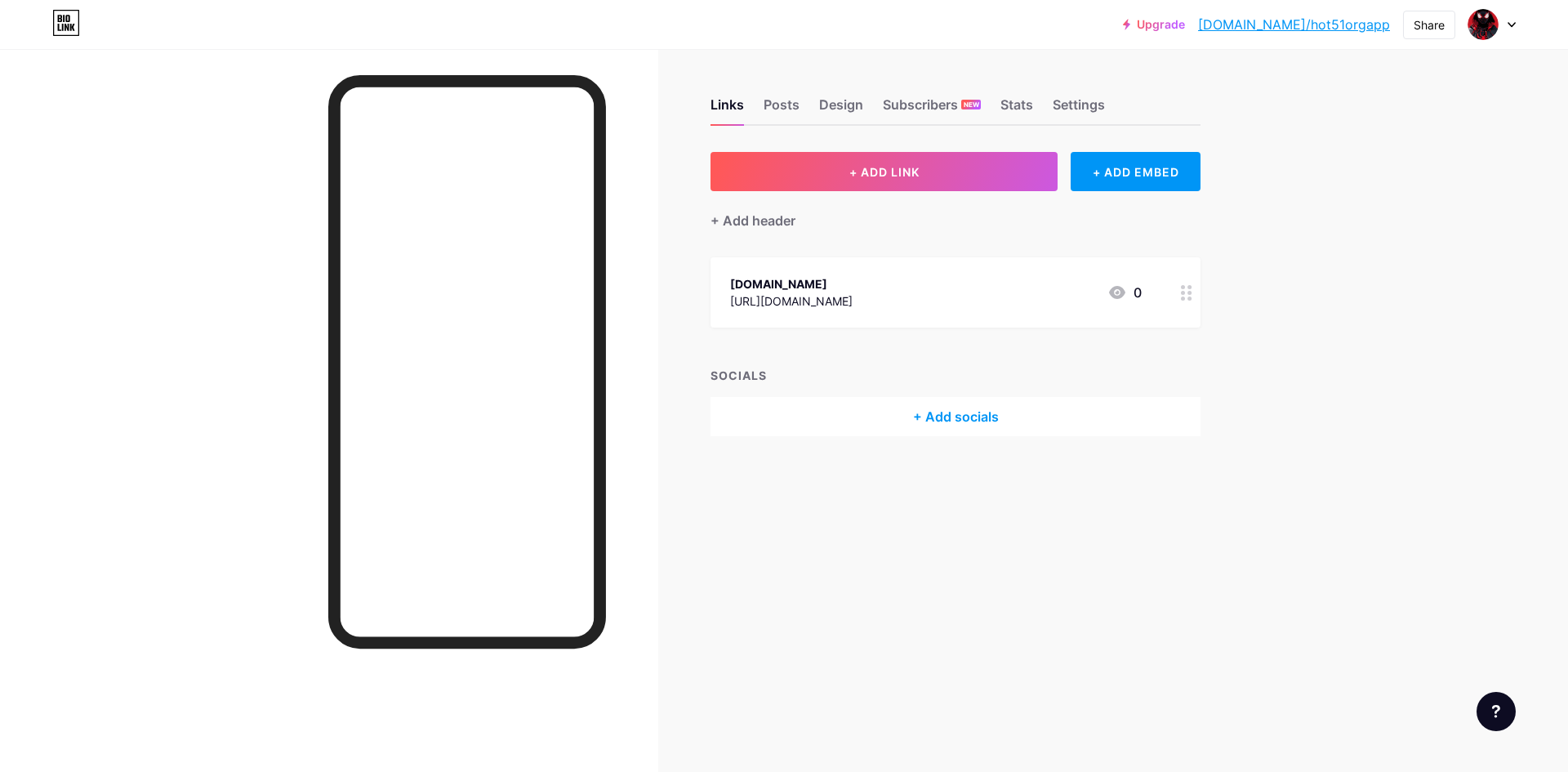 click on "+ Add socials" at bounding box center (956, 417) 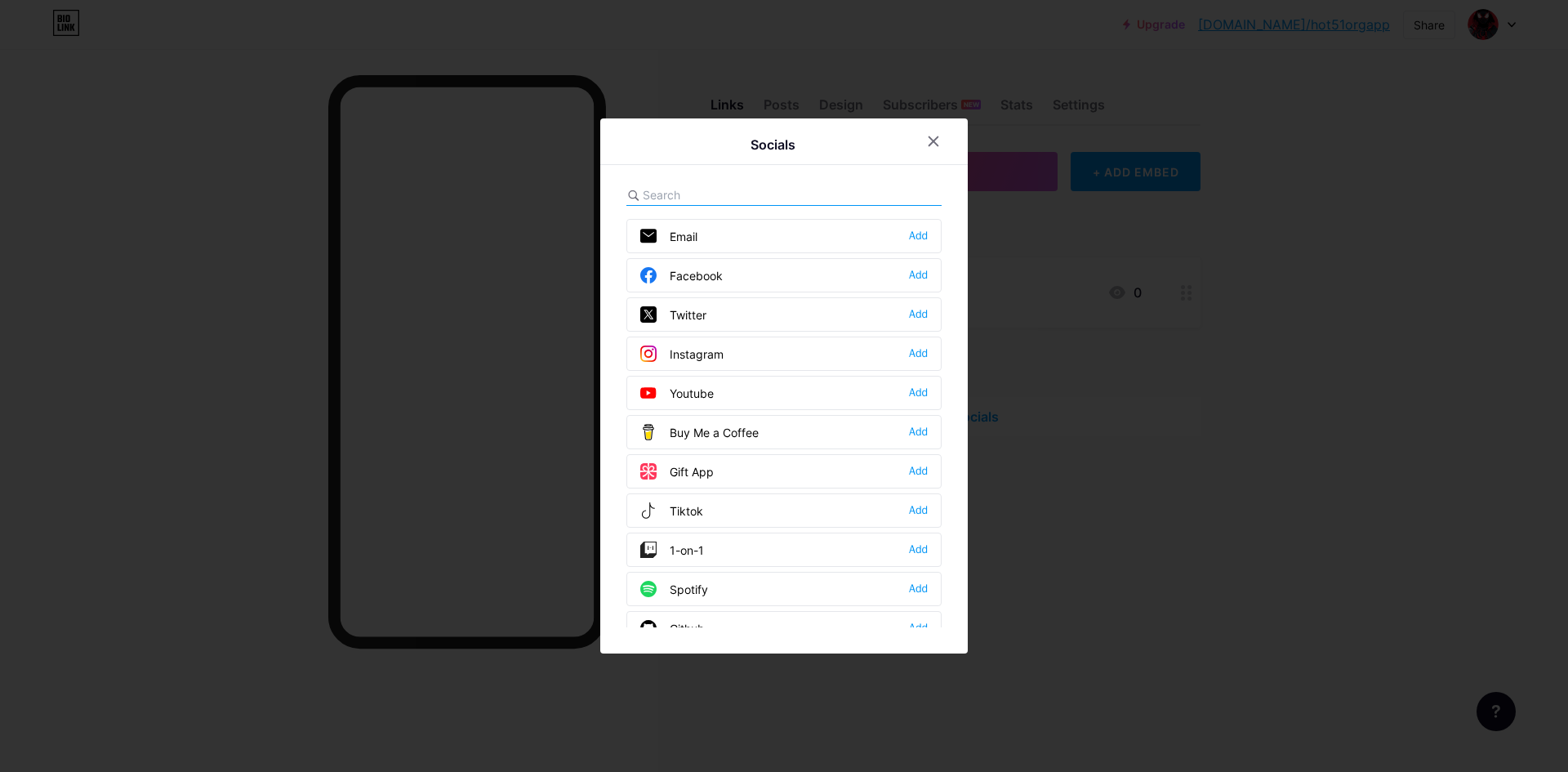 click on "Email
Add" at bounding box center (784, 236) 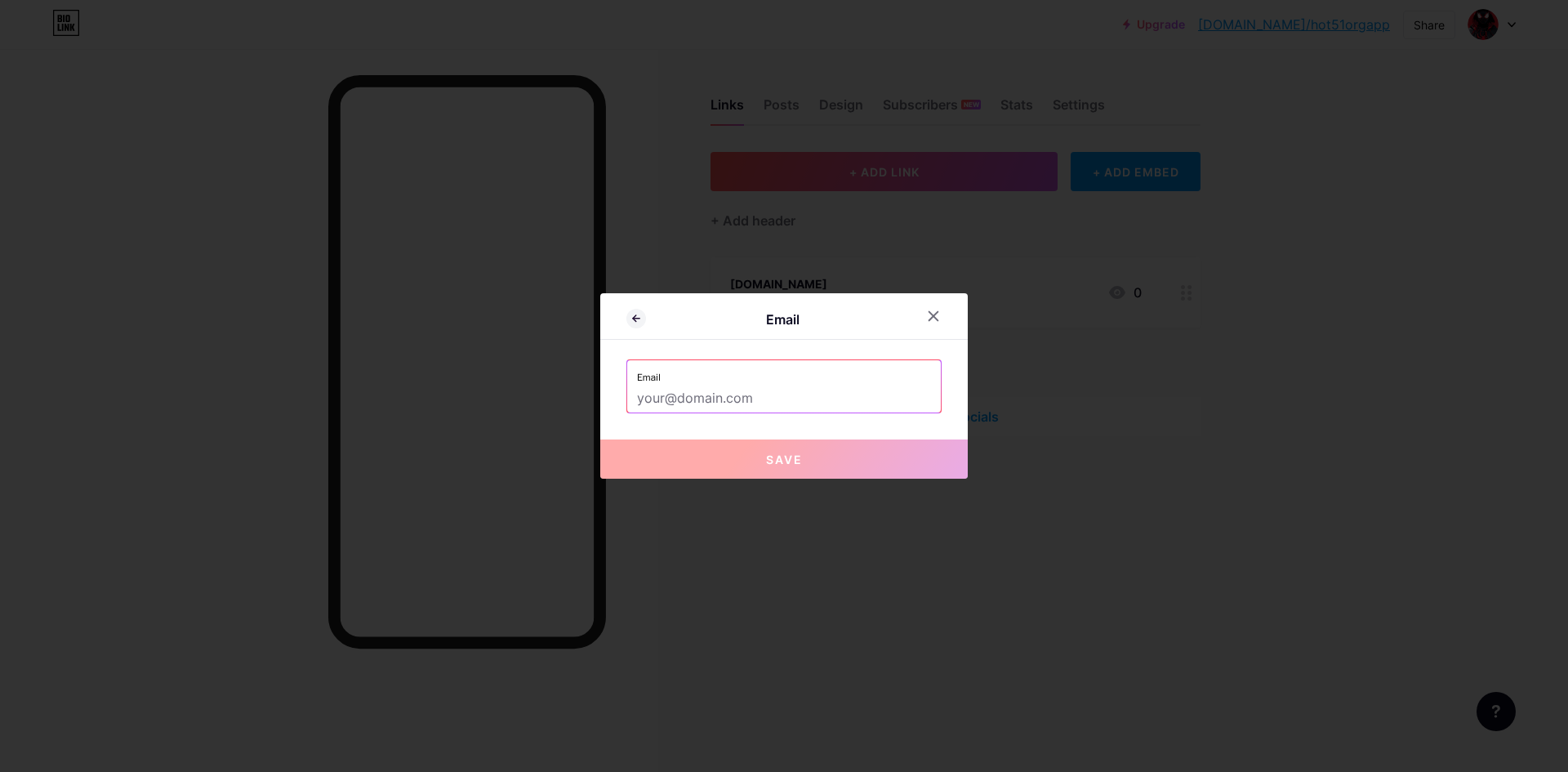drag, startPoint x: 698, startPoint y: 389, endPoint x: 713, endPoint y: 397, distance: 17 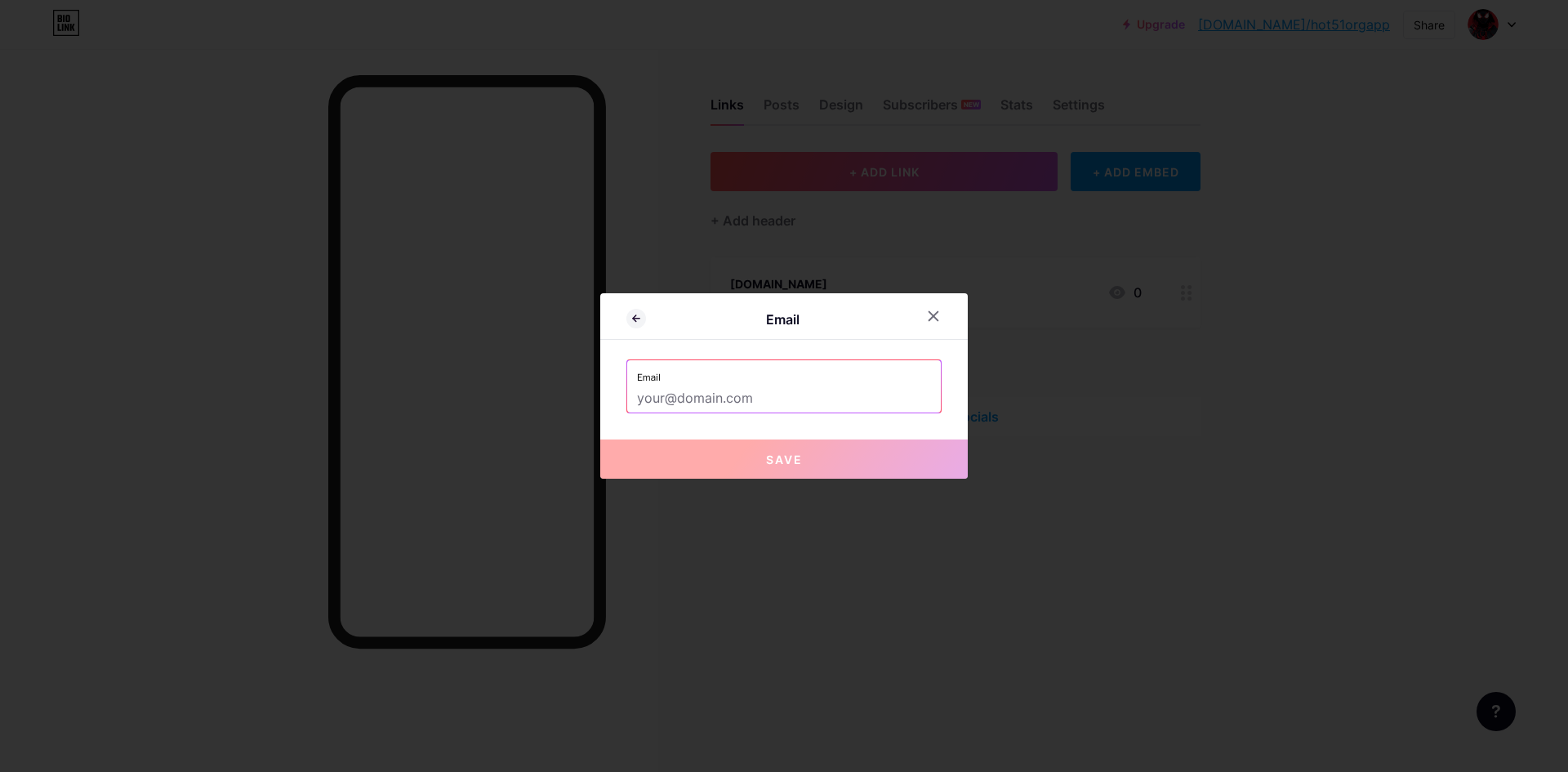 click at bounding box center [784, 399] 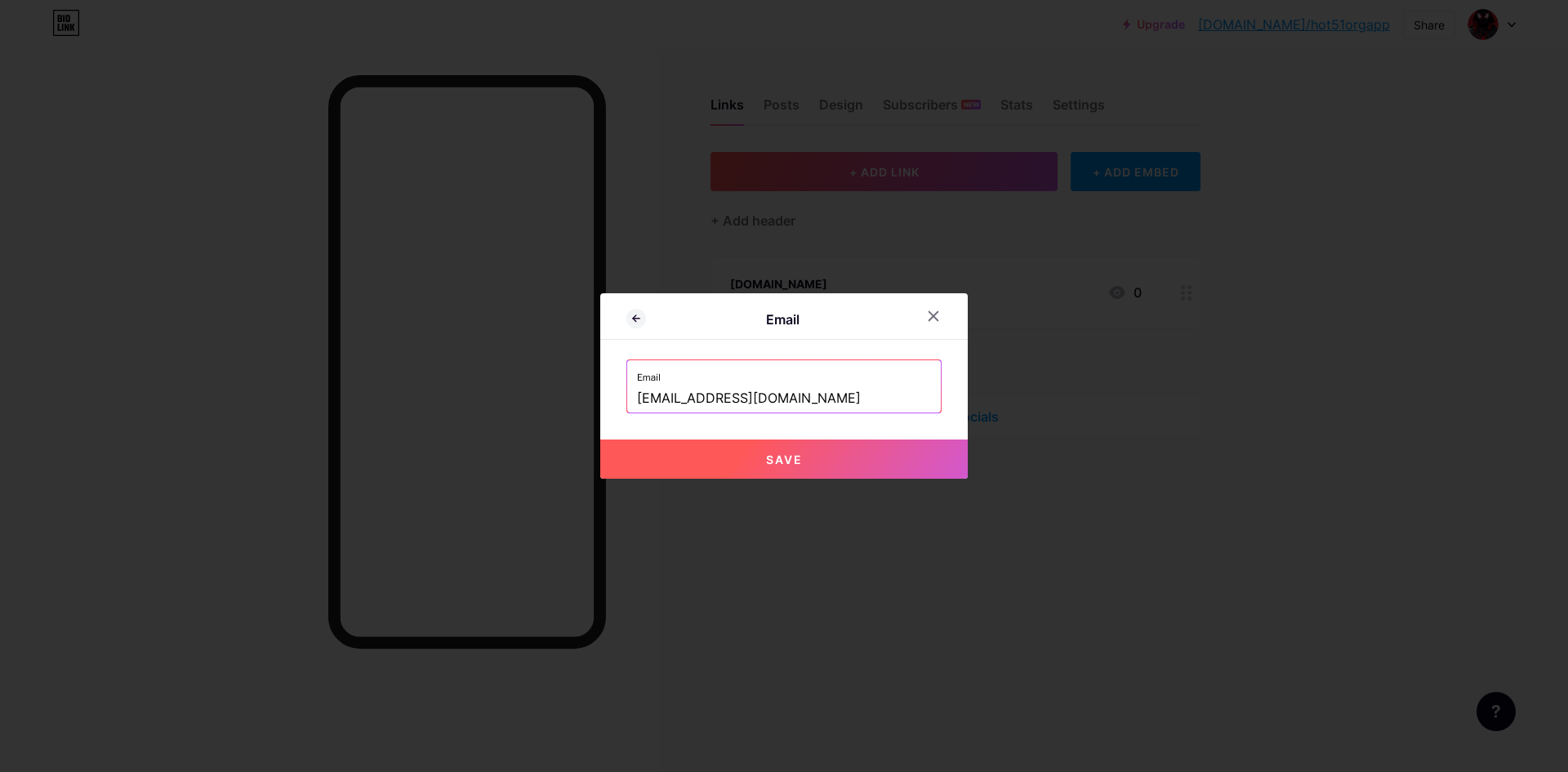 click on "Save" at bounding box center [784, 459] 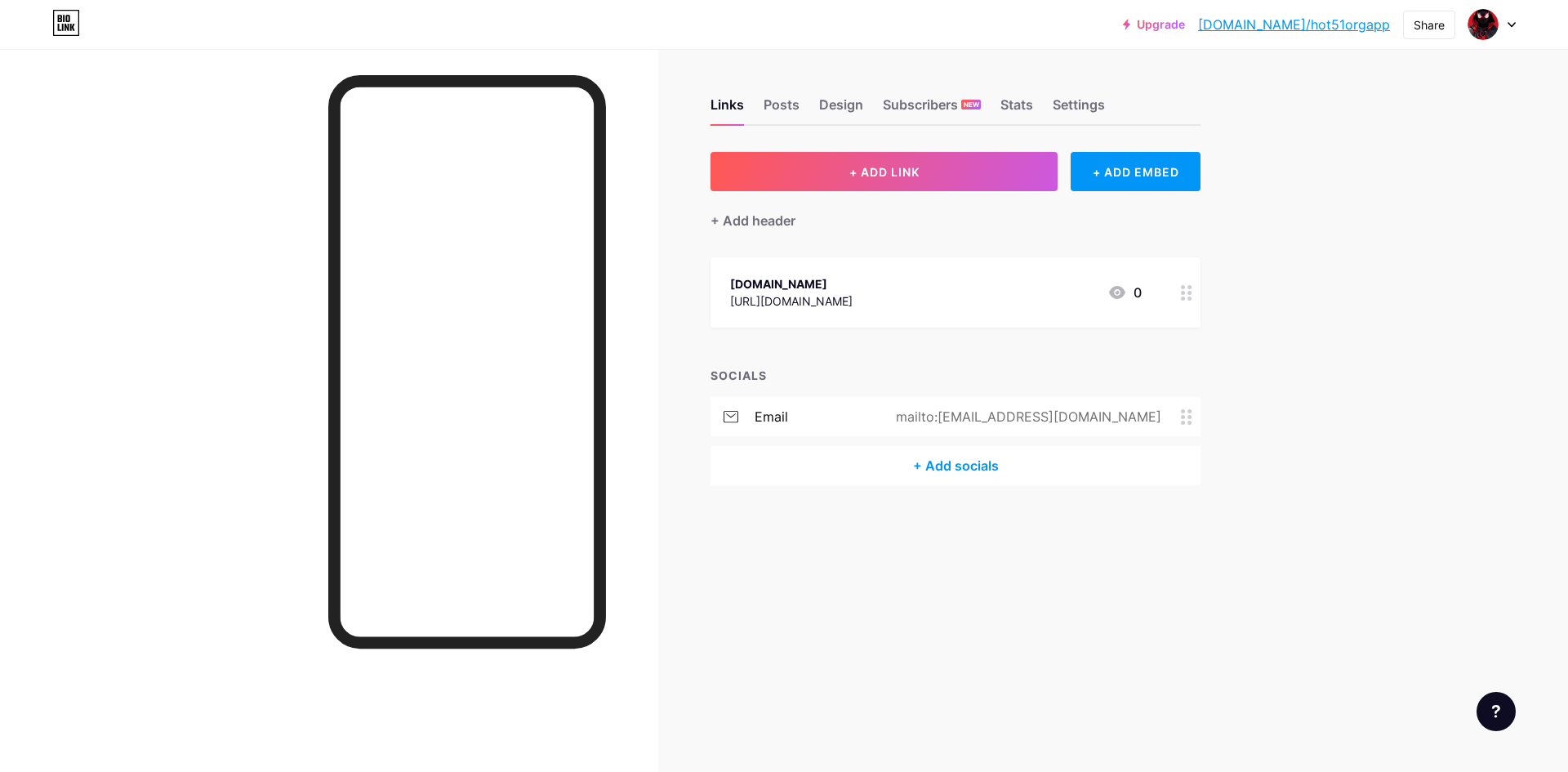 click on "+ Add socials" at bounding box center [956, 466] 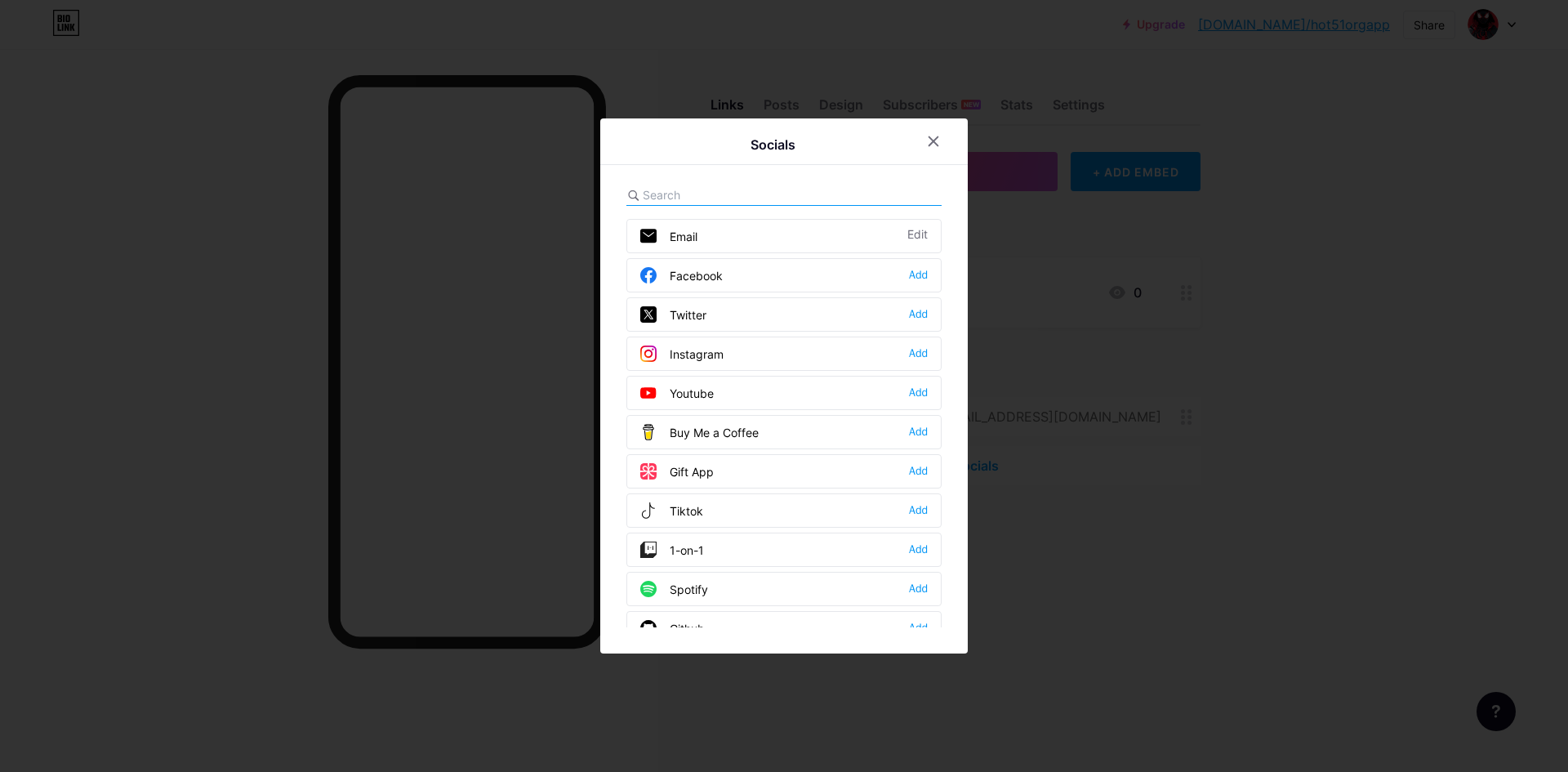 click on "Twitter
Add" at bounding box center (784, 315) 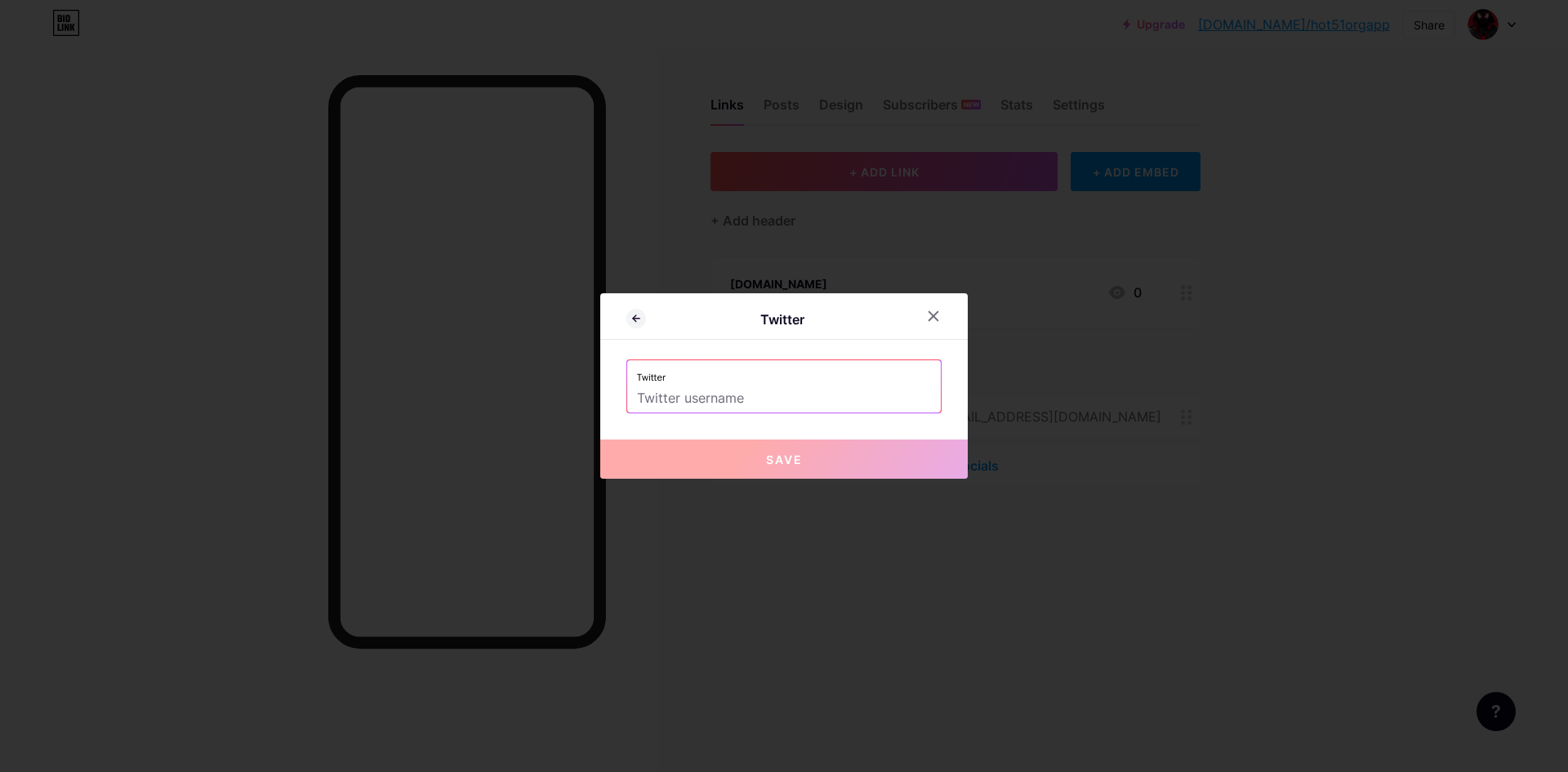 click at bounding box center (784, 399) 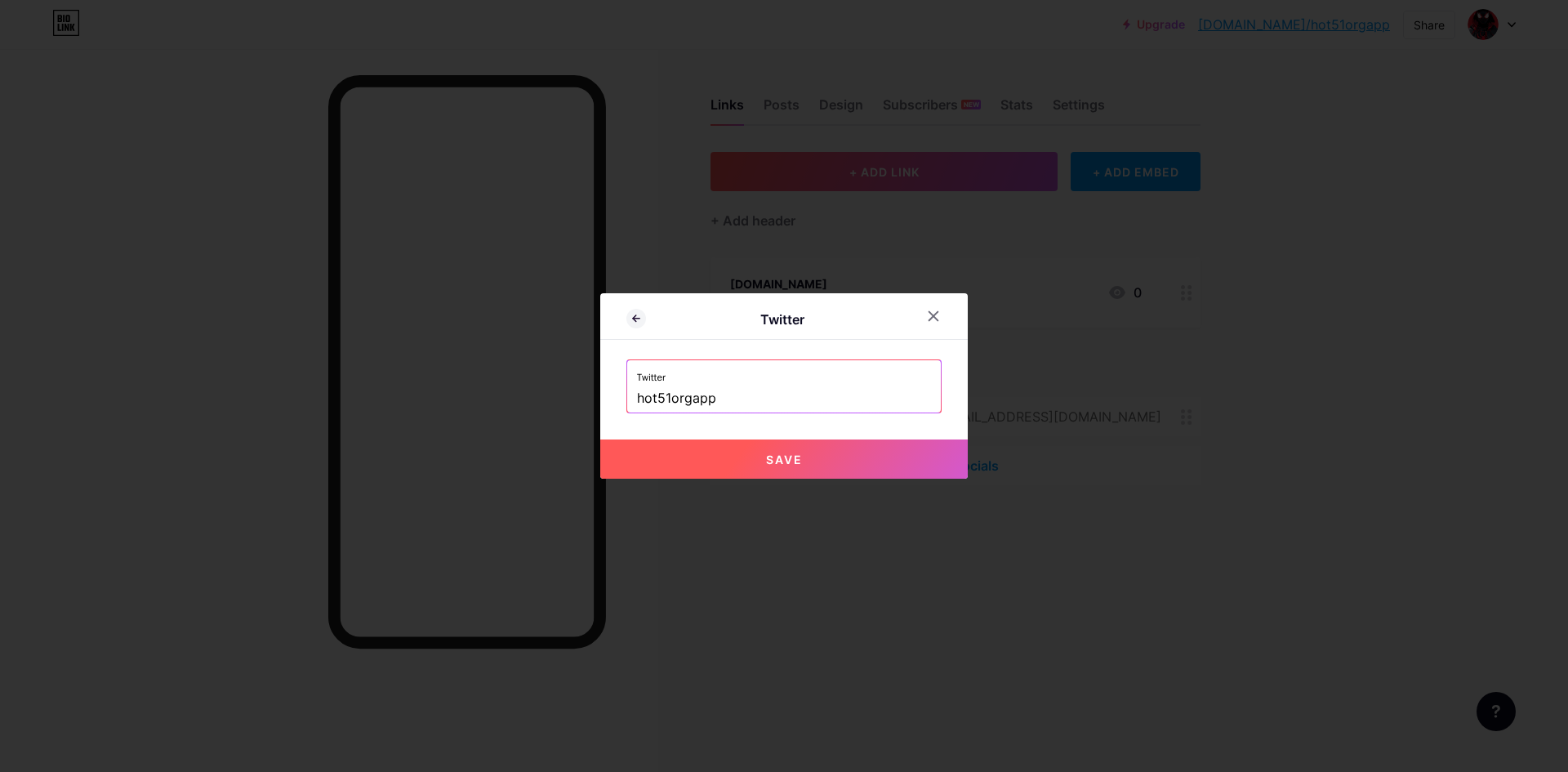 click on "Save" at bounding box center (784, 459) 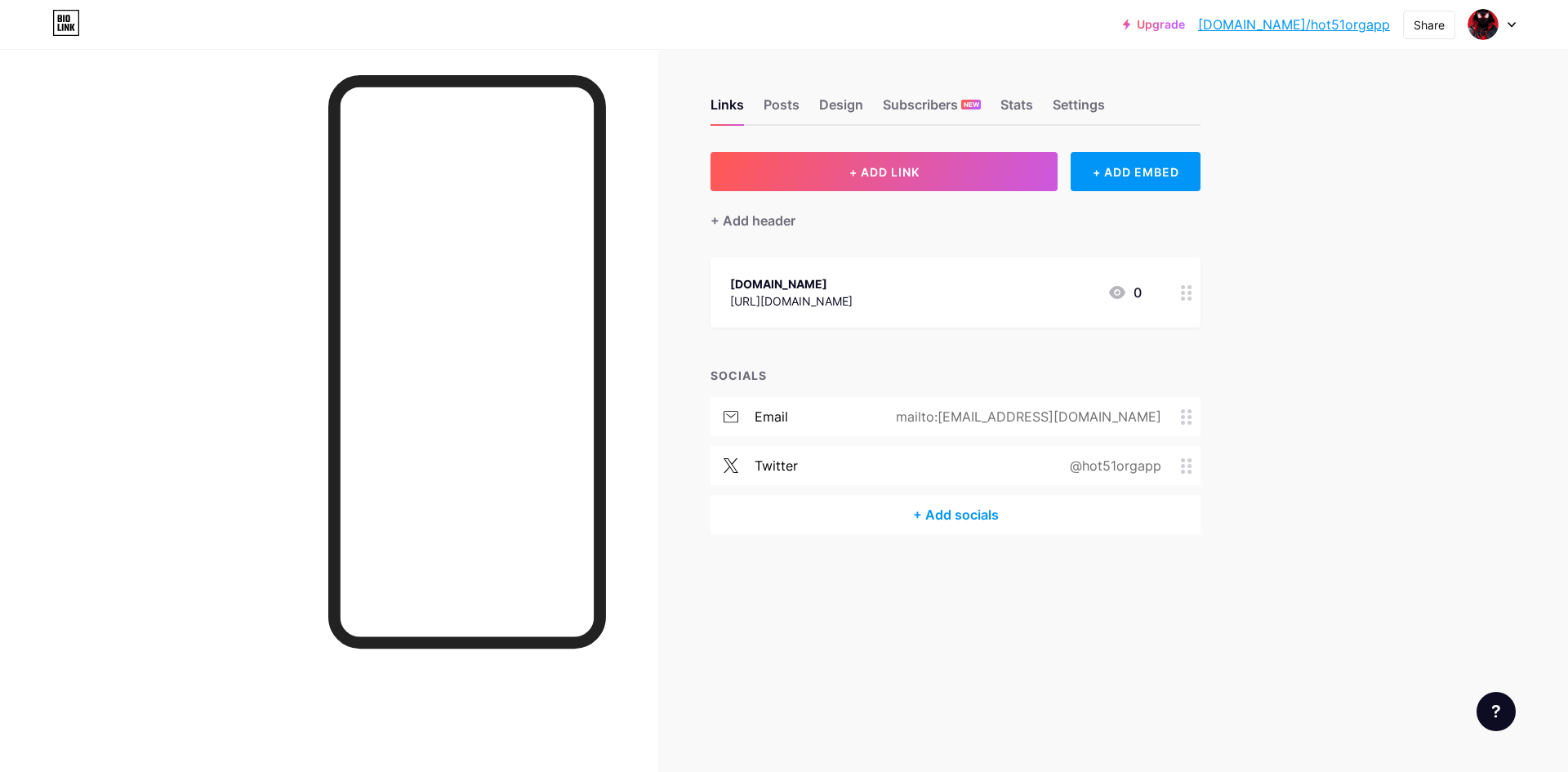 click on "mailto:[EMAIL_ADDRESS][DOMAIN_NAME]" at bounding box center (1025, 417) 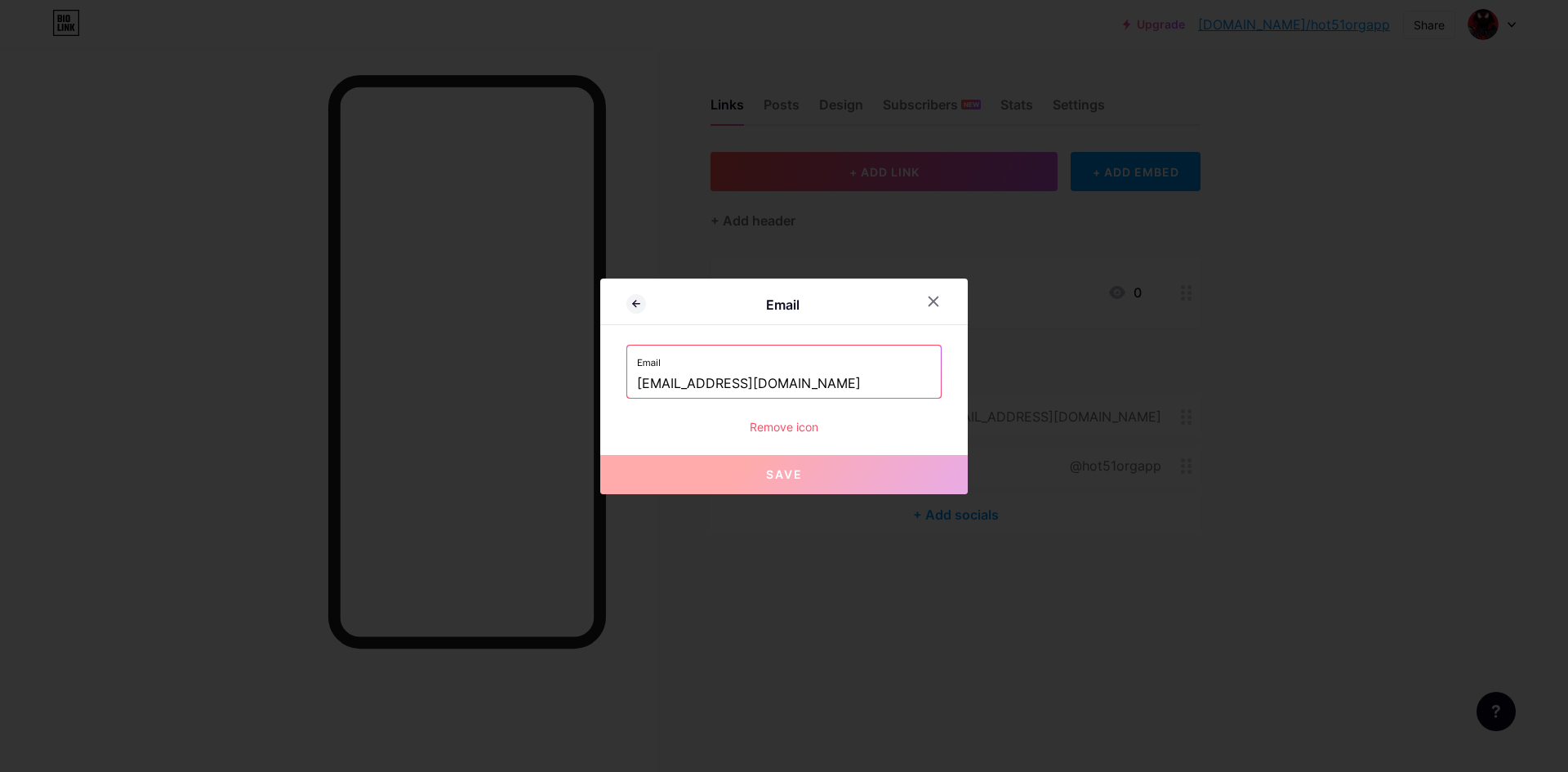 drag, startPoint x: 795, startPoint y: 389, endPoint x: 445, endPoint y: 374, distance: 350.32128 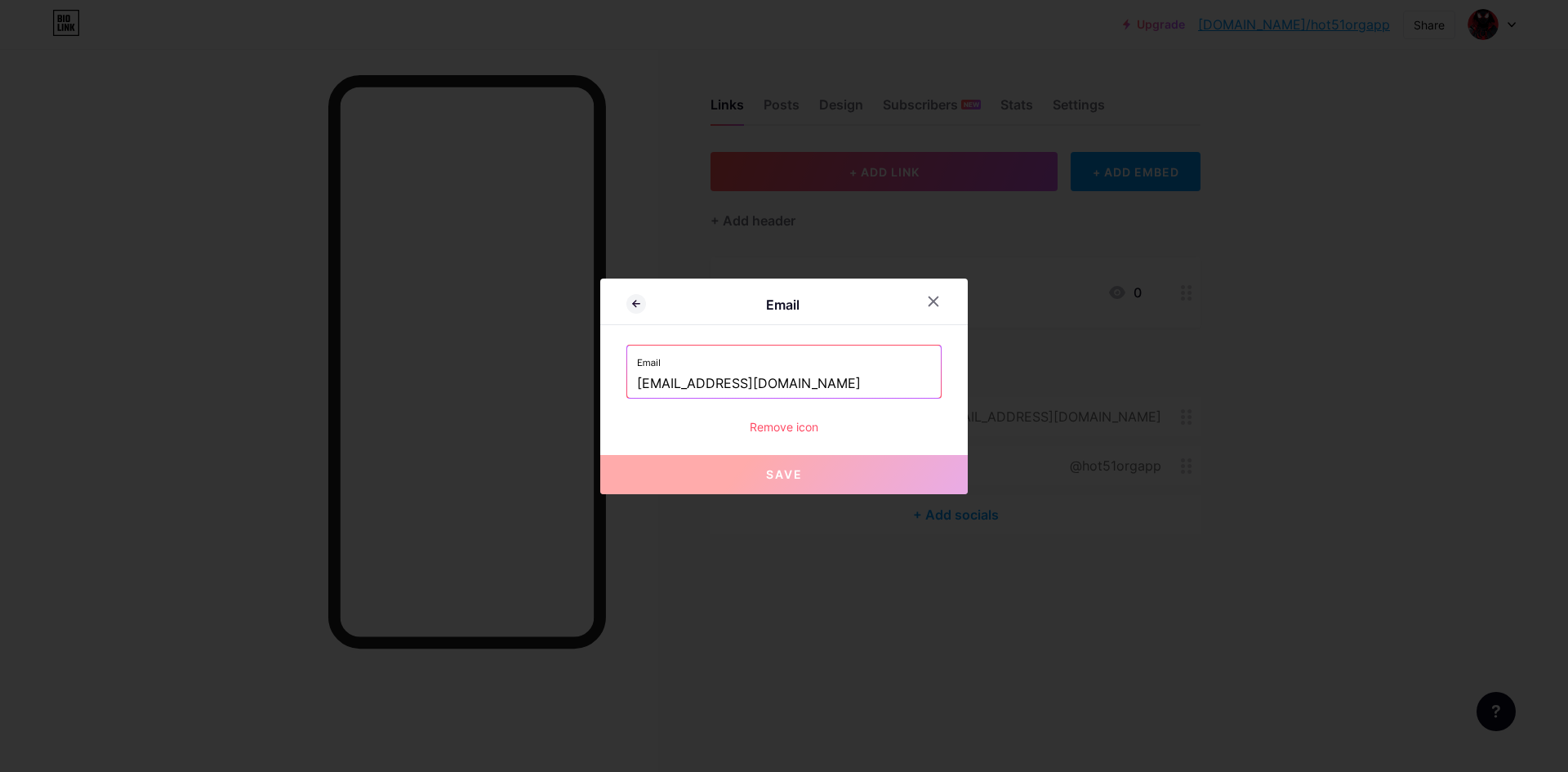 click on "Email       Email   [EMAIL_ADDRESS][DOMAIN_NAME]
Remove icon
Save" at bounding box center [784, 386] 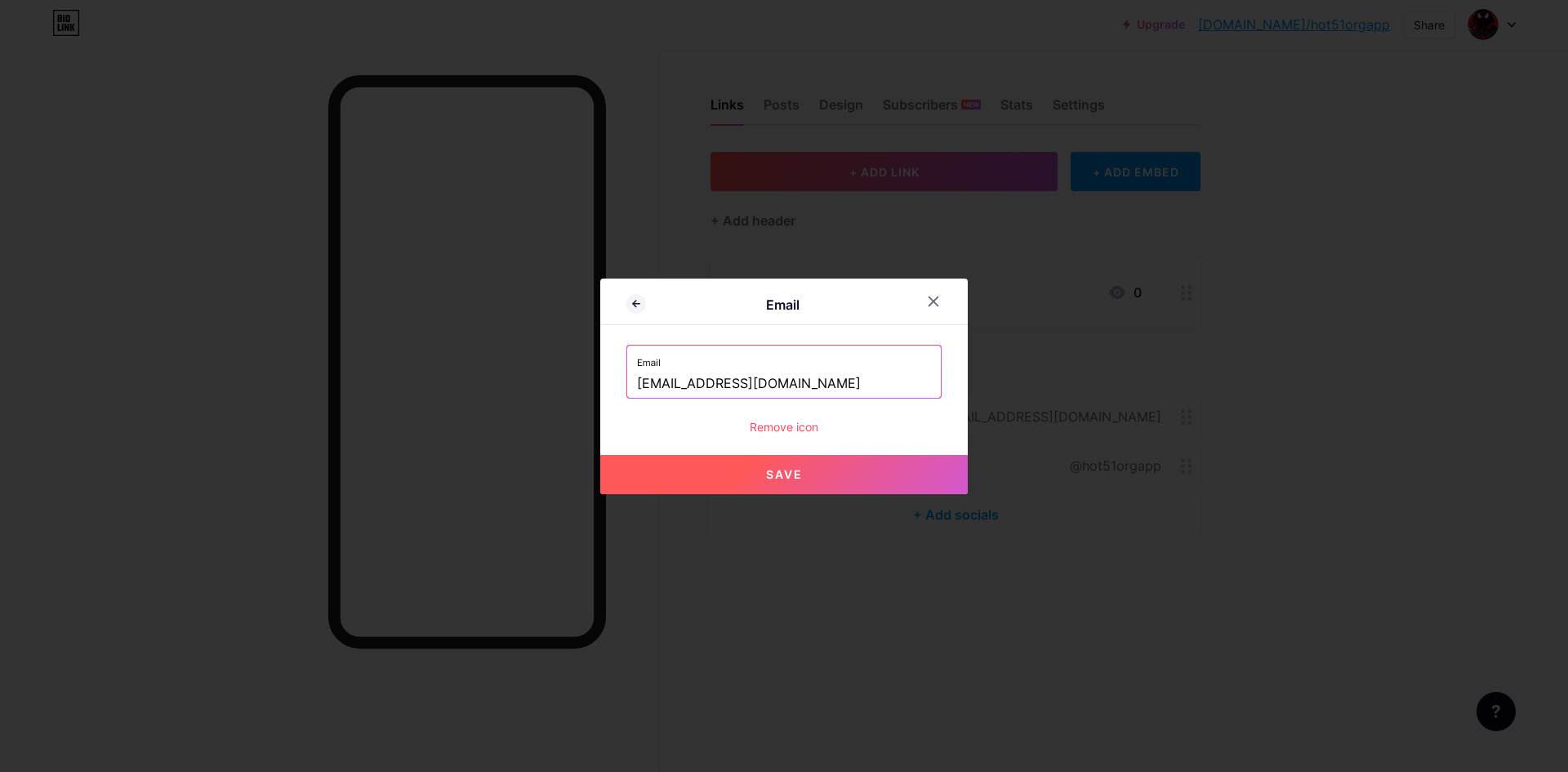 click on "Save" at bounding box center (784, 475) 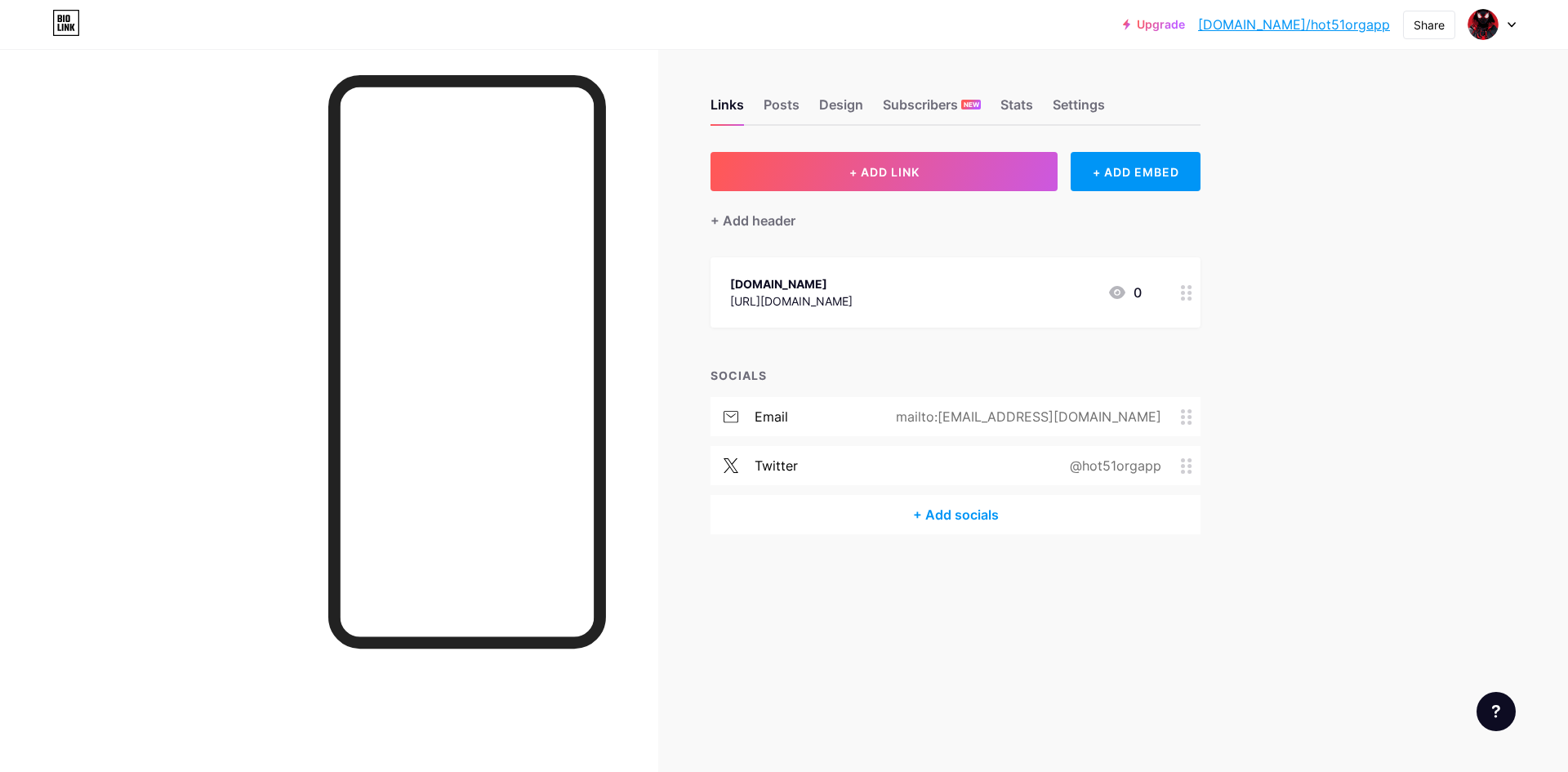 click on "+ Add socials" at bounding box center [956, 515] 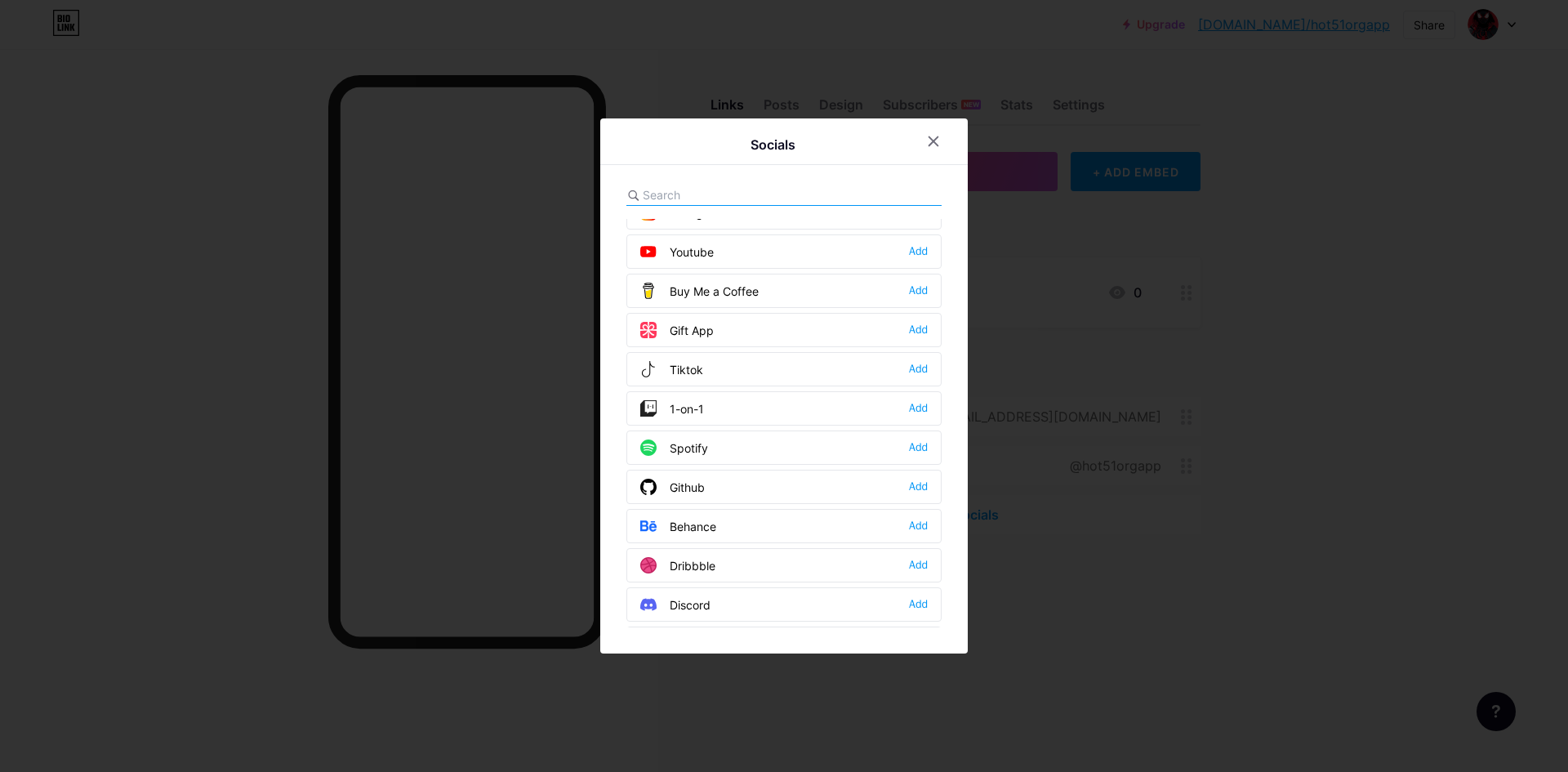 scroll, scrollTop: 163, scrollLeft: 0, axis: vertical 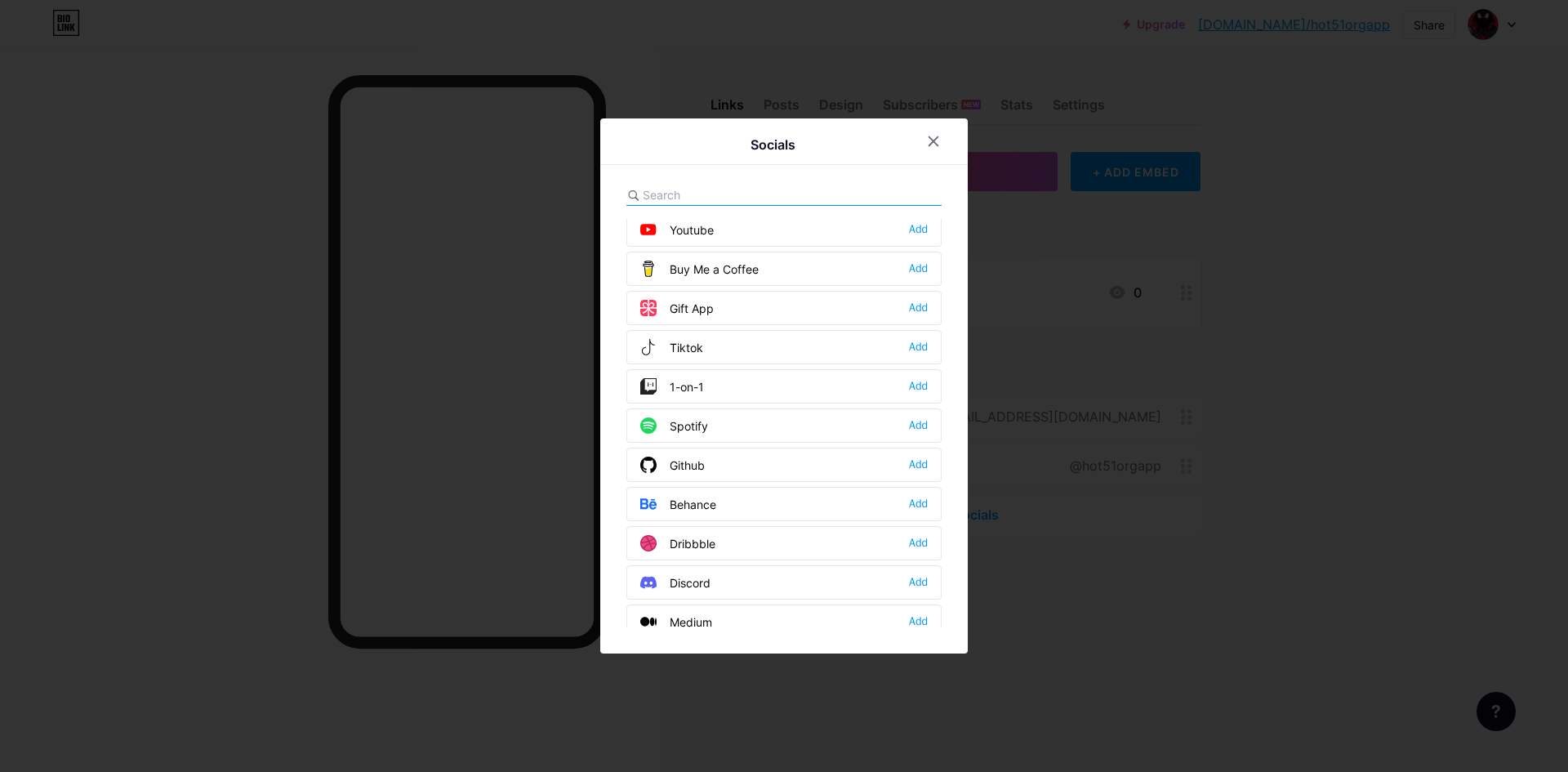click on "Youtube
Add" at bounding box center (784, 230) 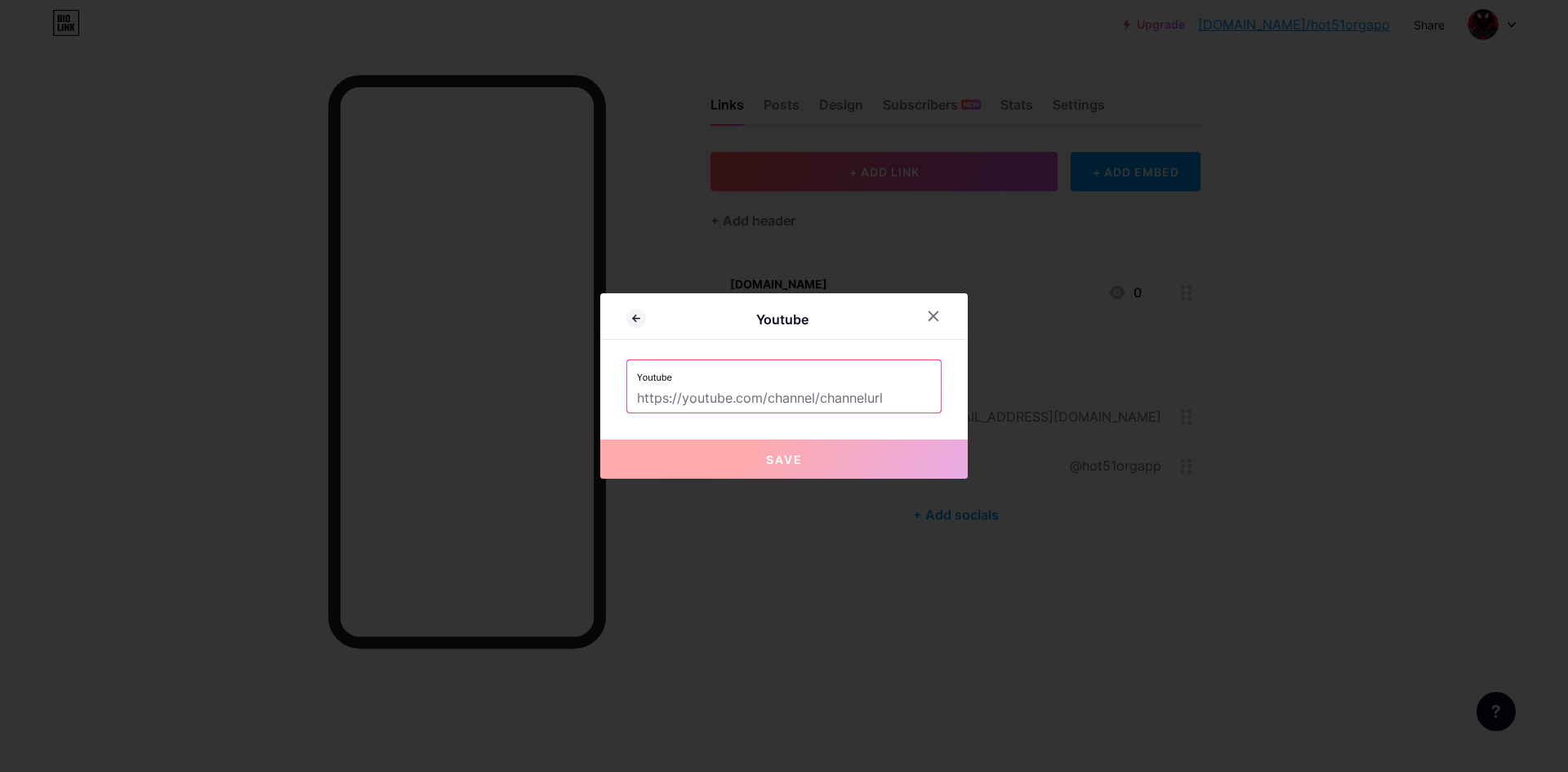 click at bounding box center (784, 399) 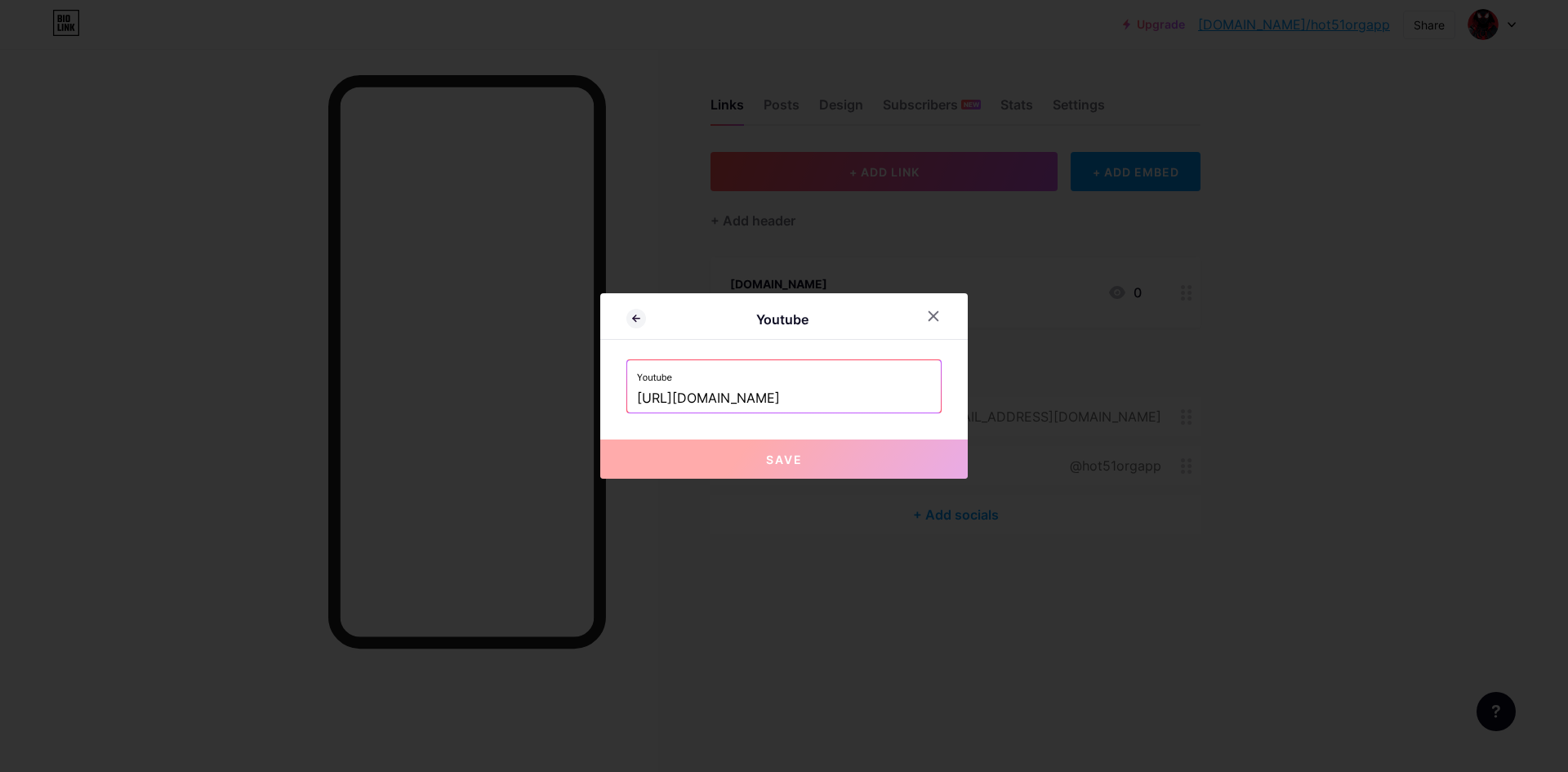 scroll, scrollTop: 0, scrollLeft: 101, axis: horizontal 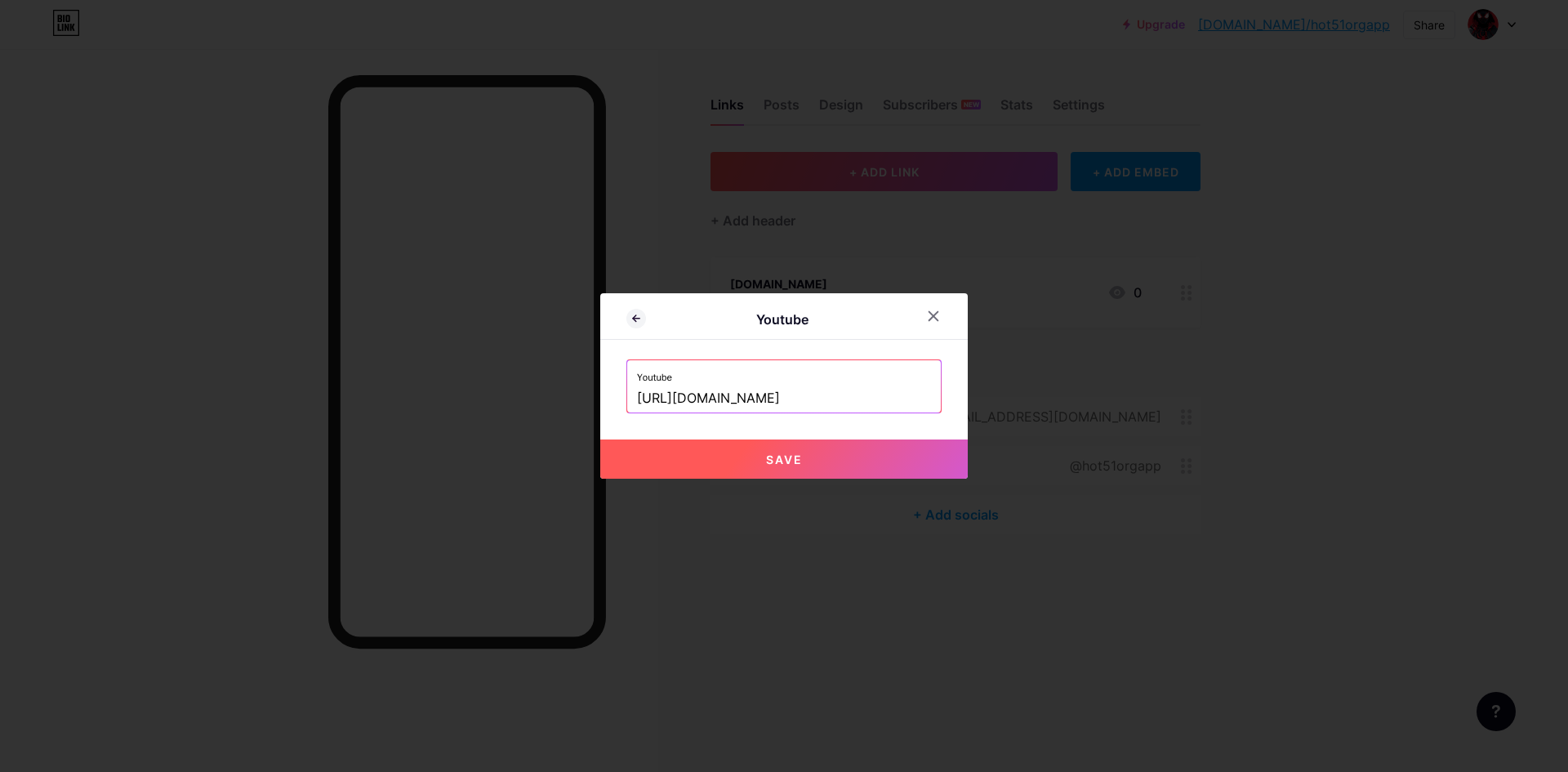 type on "[URL][DOMAIN_NAME]" 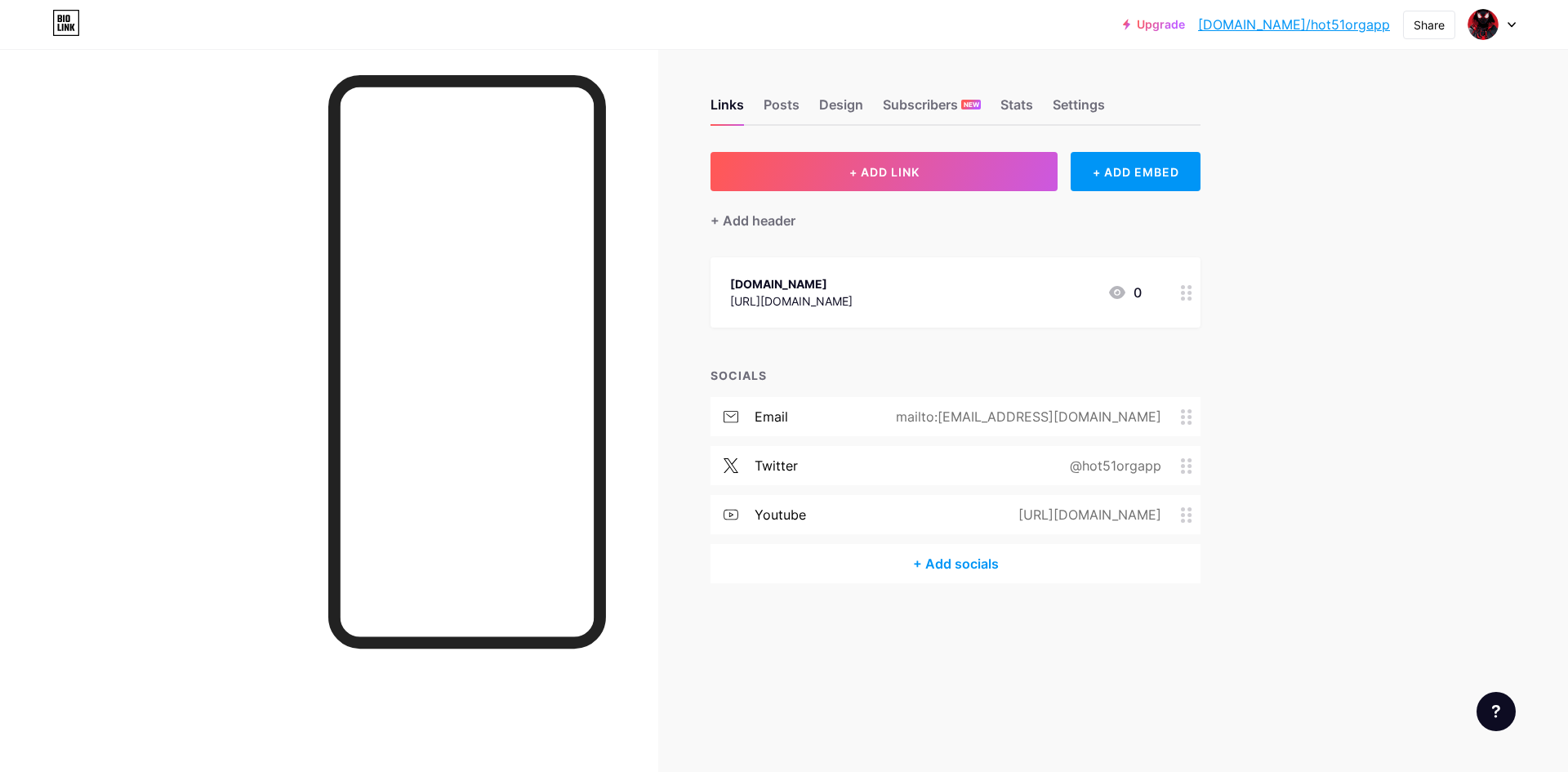 click on "+ Add socials" at bounding box center (956, 564) 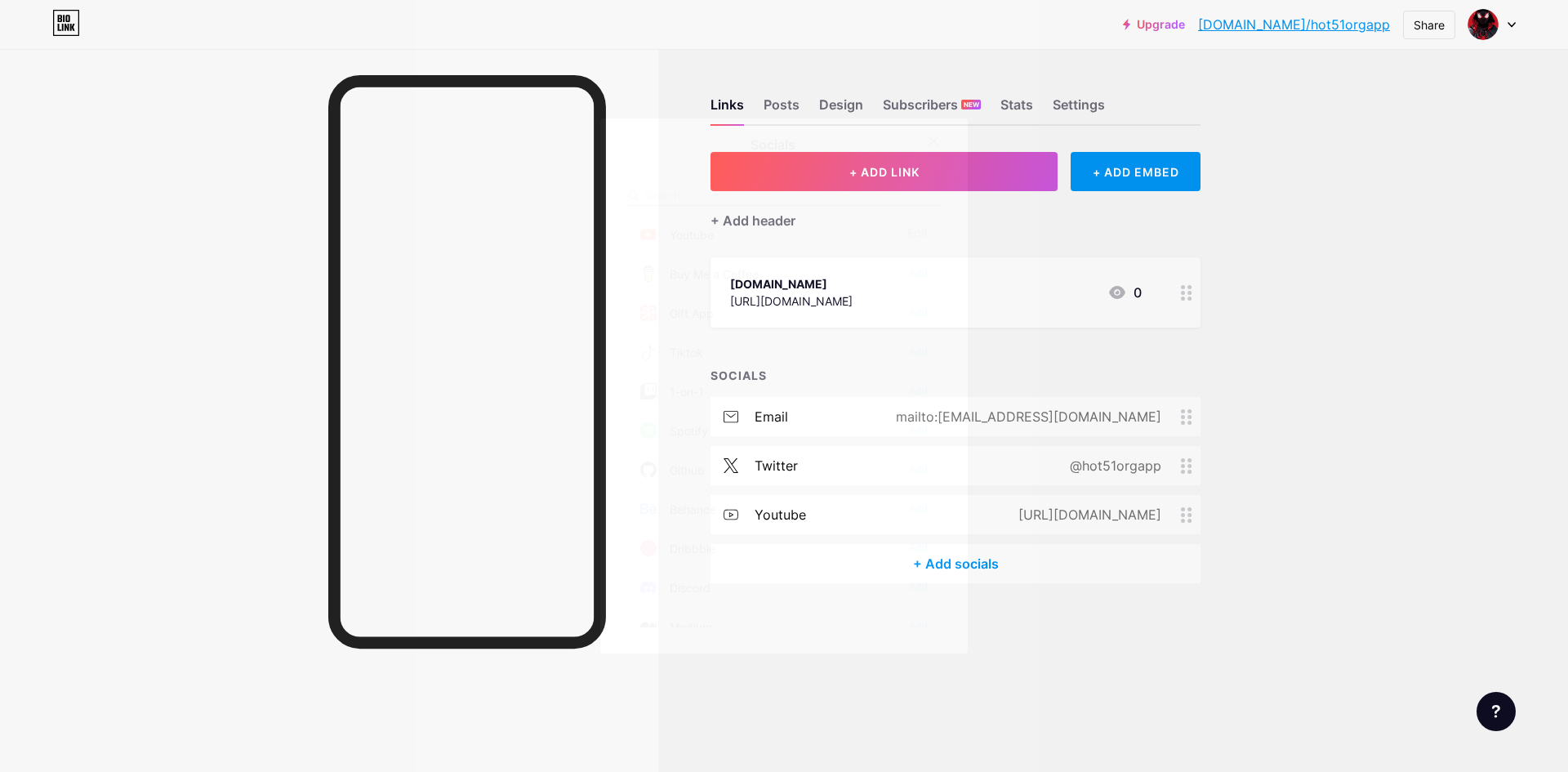 scroll, scrollTop: 163, scrollLeft: 0, axis: vertical 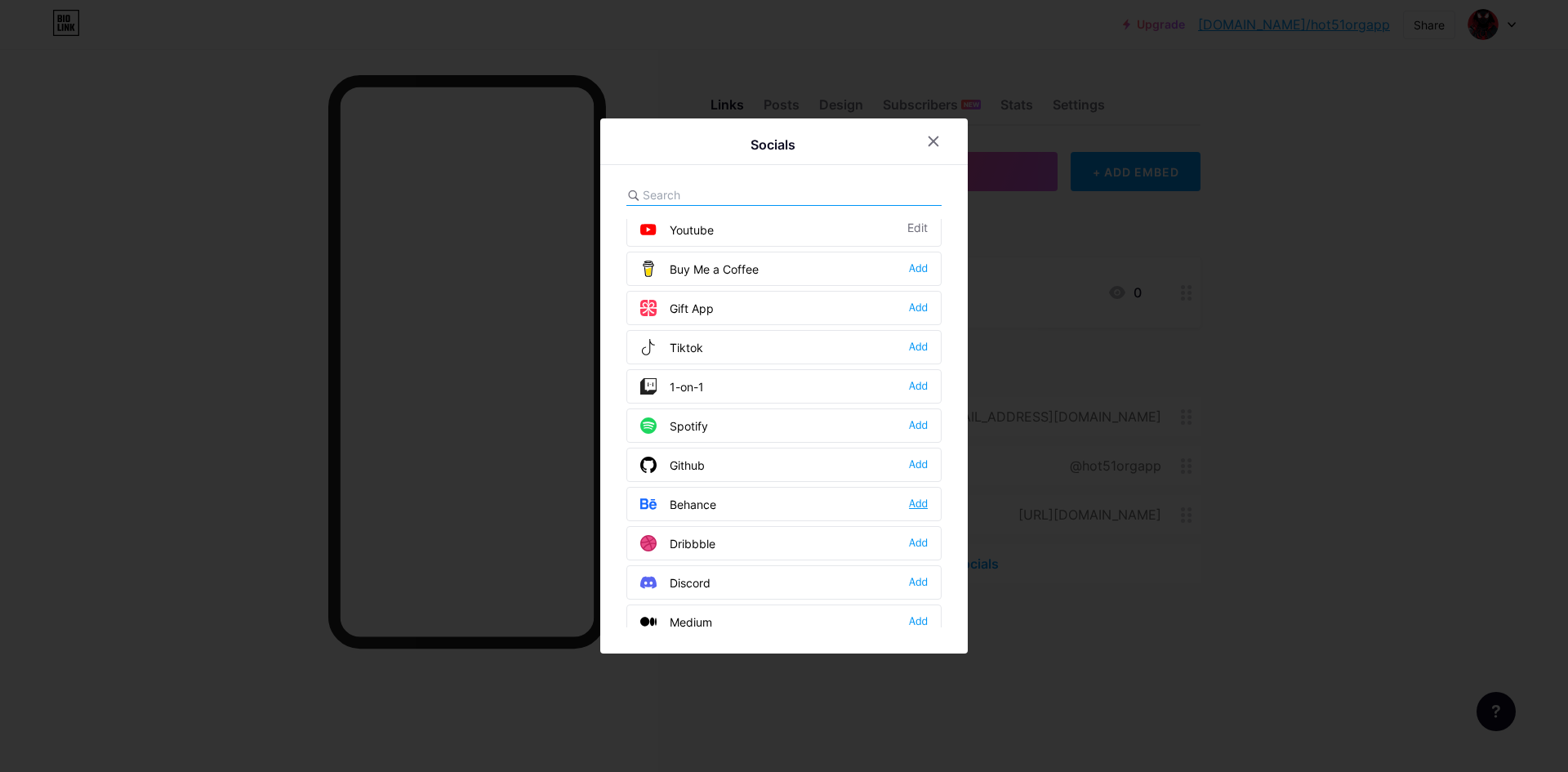 click on "Add" at bounding box center [918, 504] 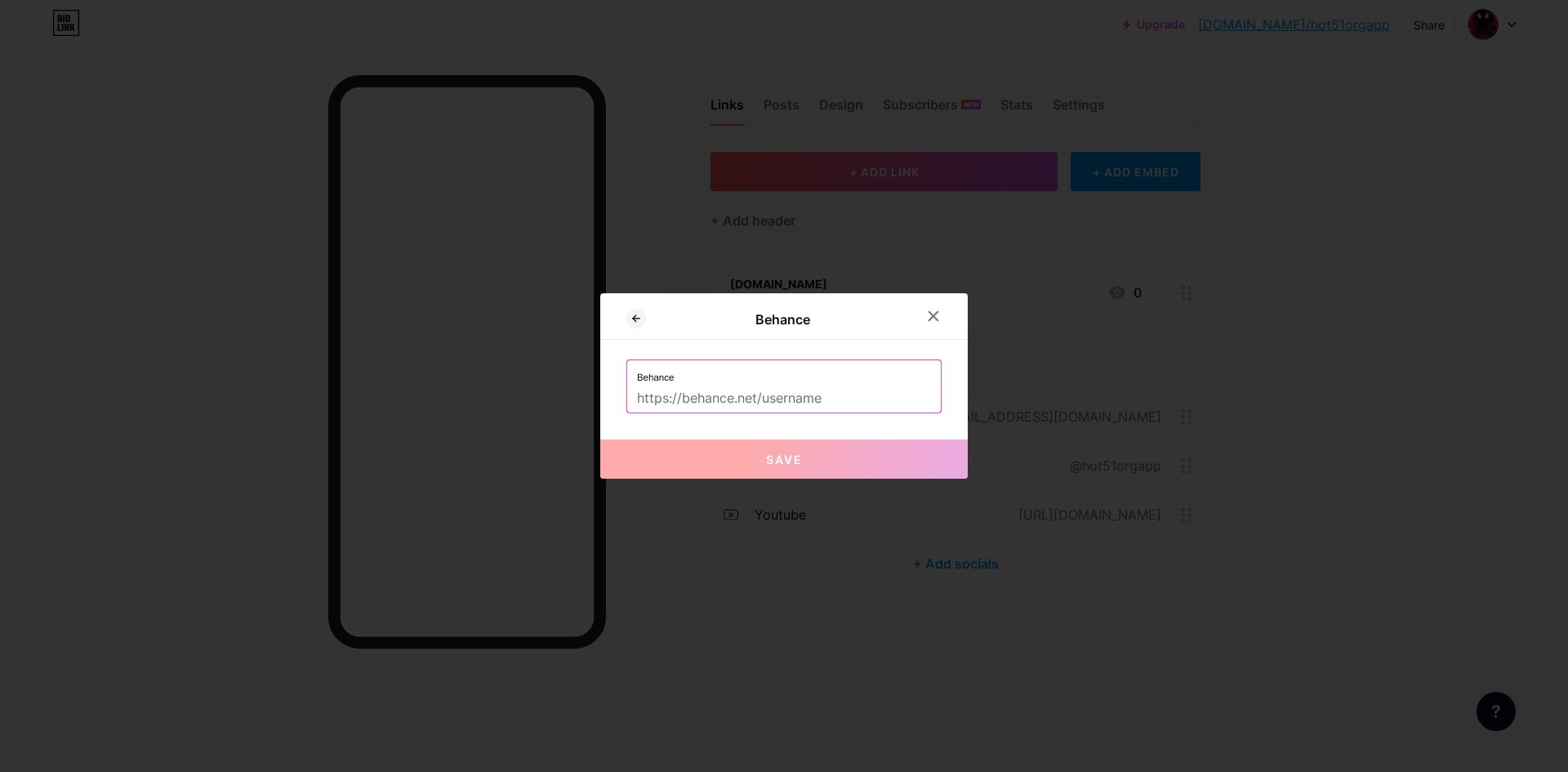 click at bounding box center [784, 399] 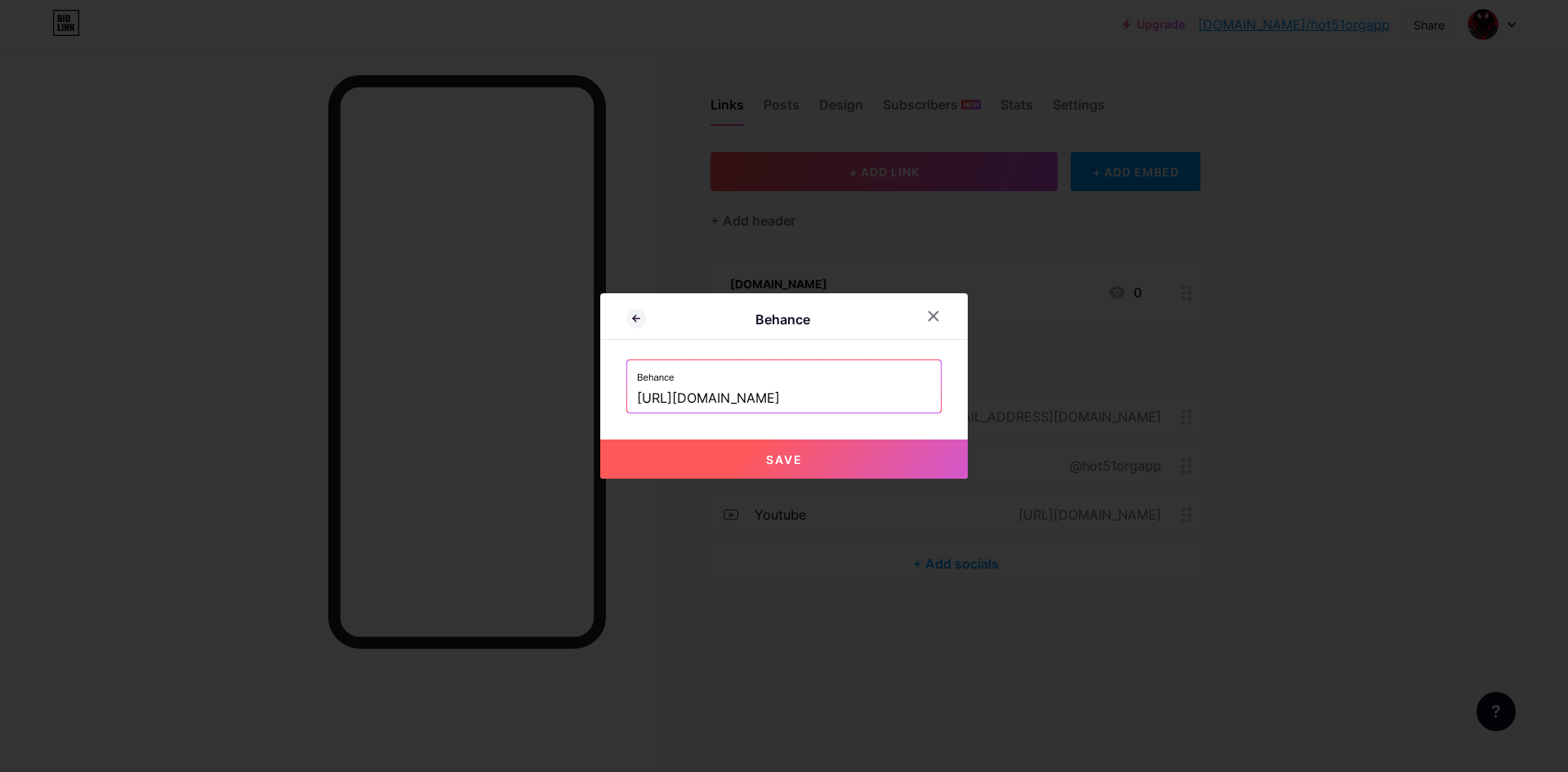 type on "[URL][DOMAIN_NAME]" 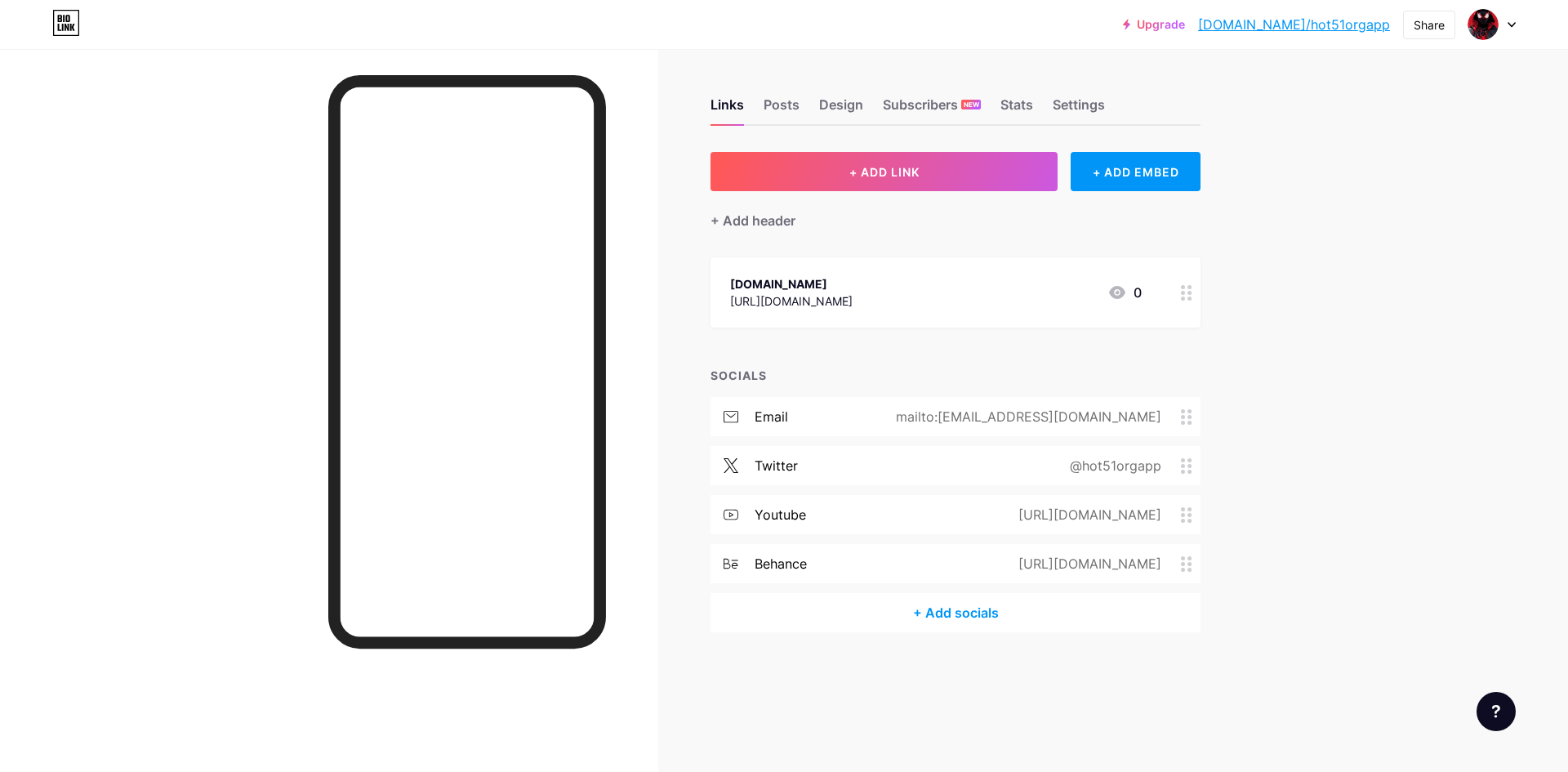click on "+ Add socials" at bounding box center (956, 613) 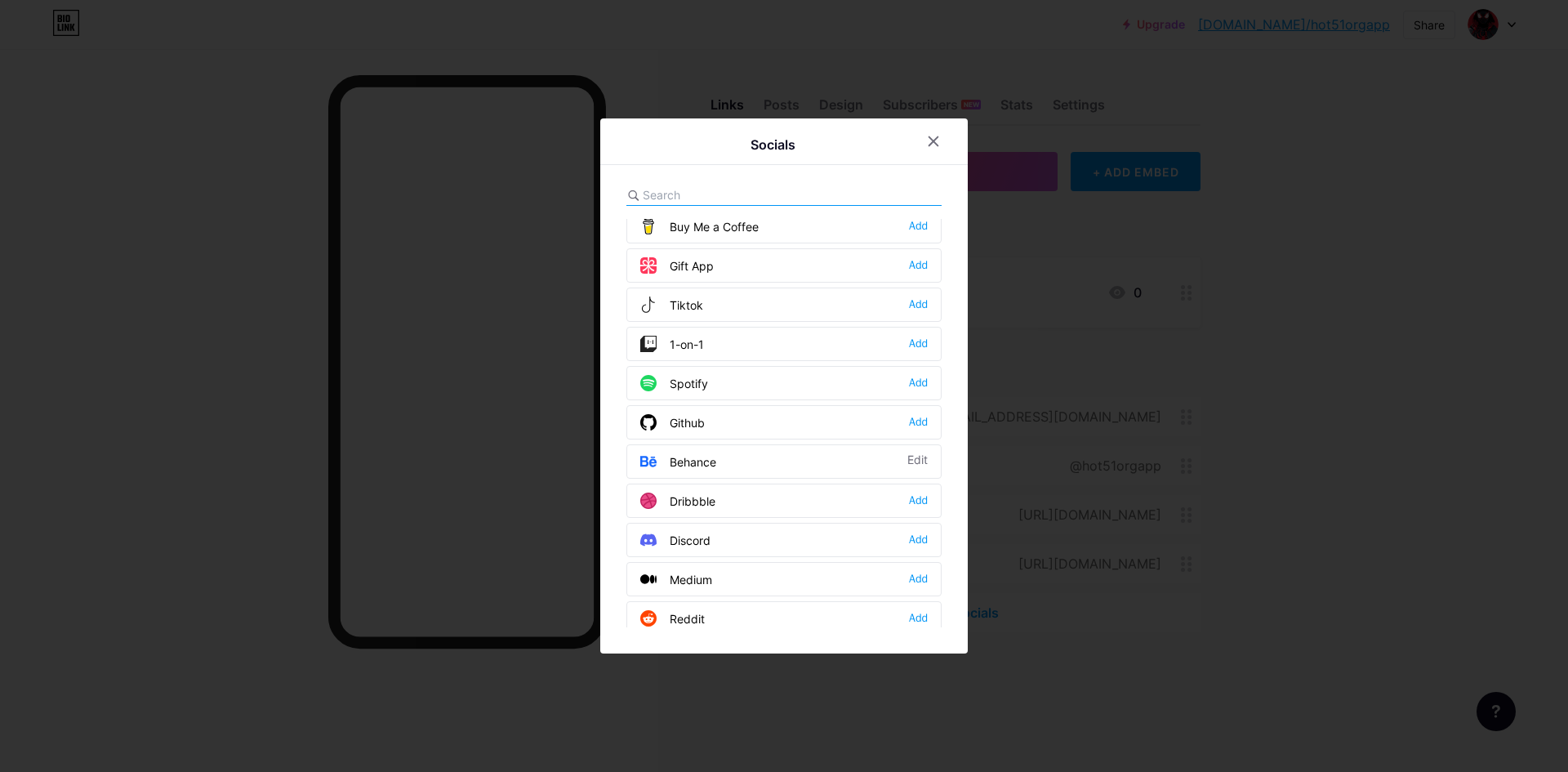 scroll, scrollTop: 327, scrollLeft: 0, axis: vertical 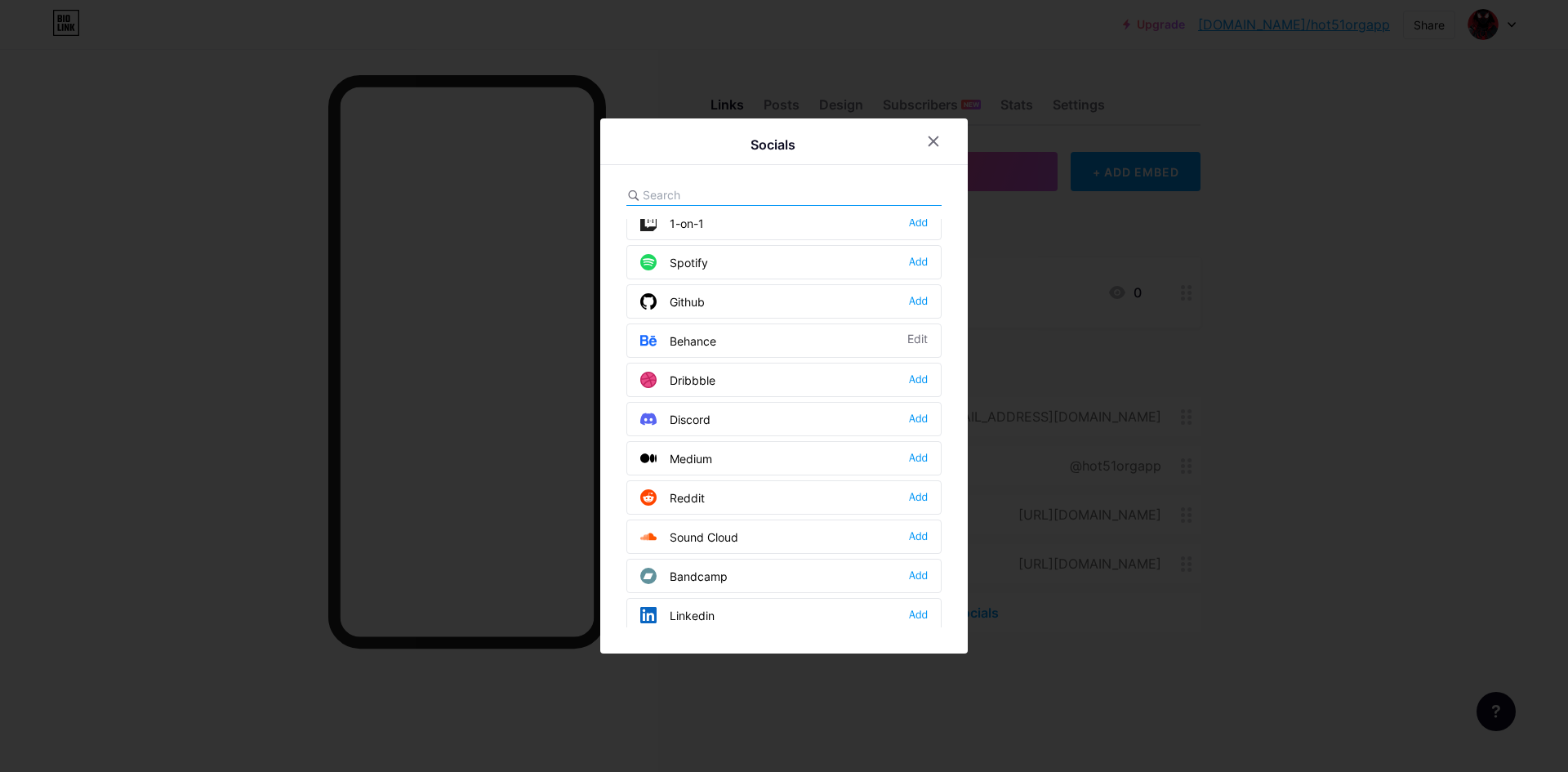 click on "Medium
Add" at bounding box center (784, 458) 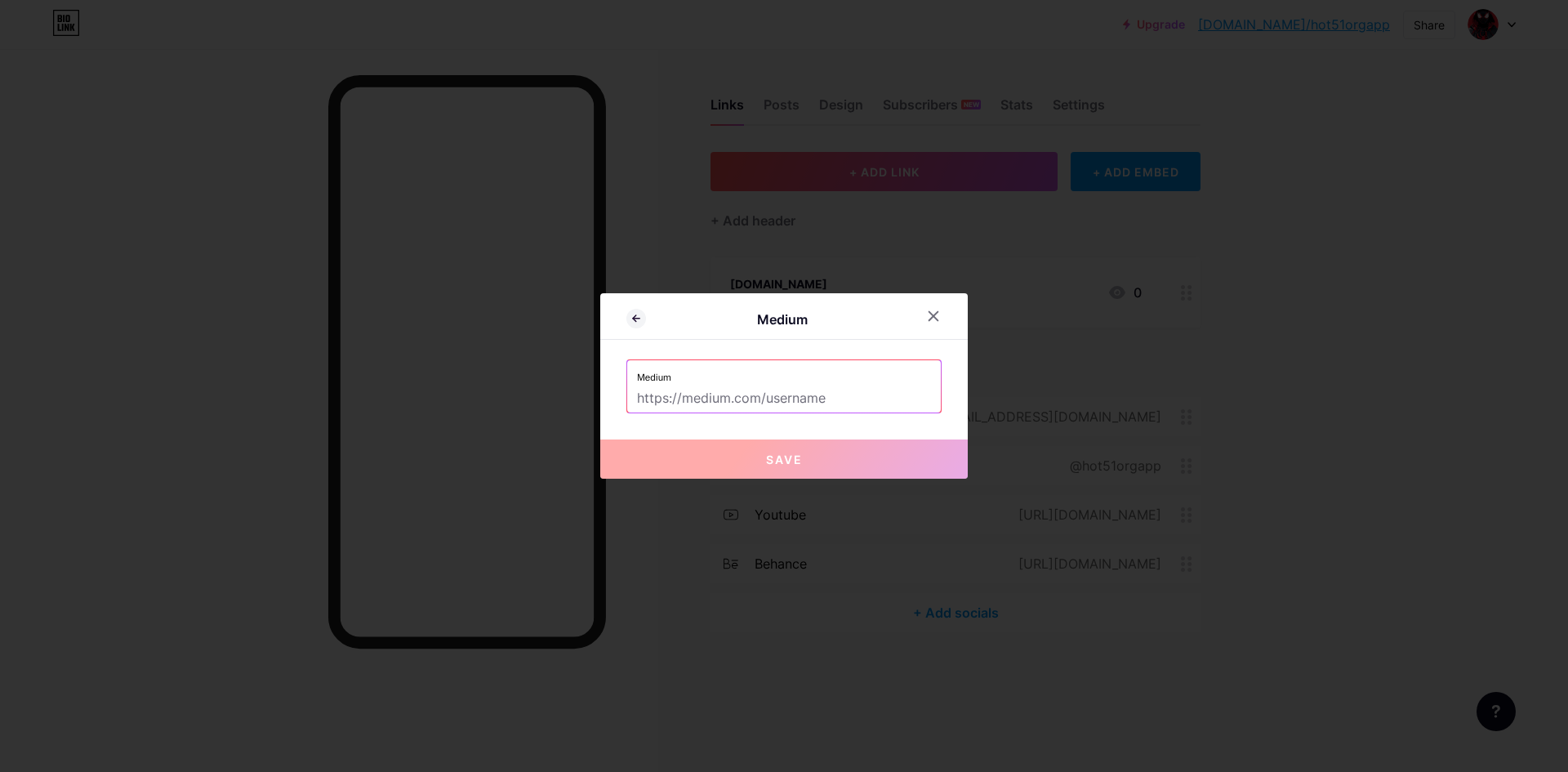 click at bounding box center [784, 399] 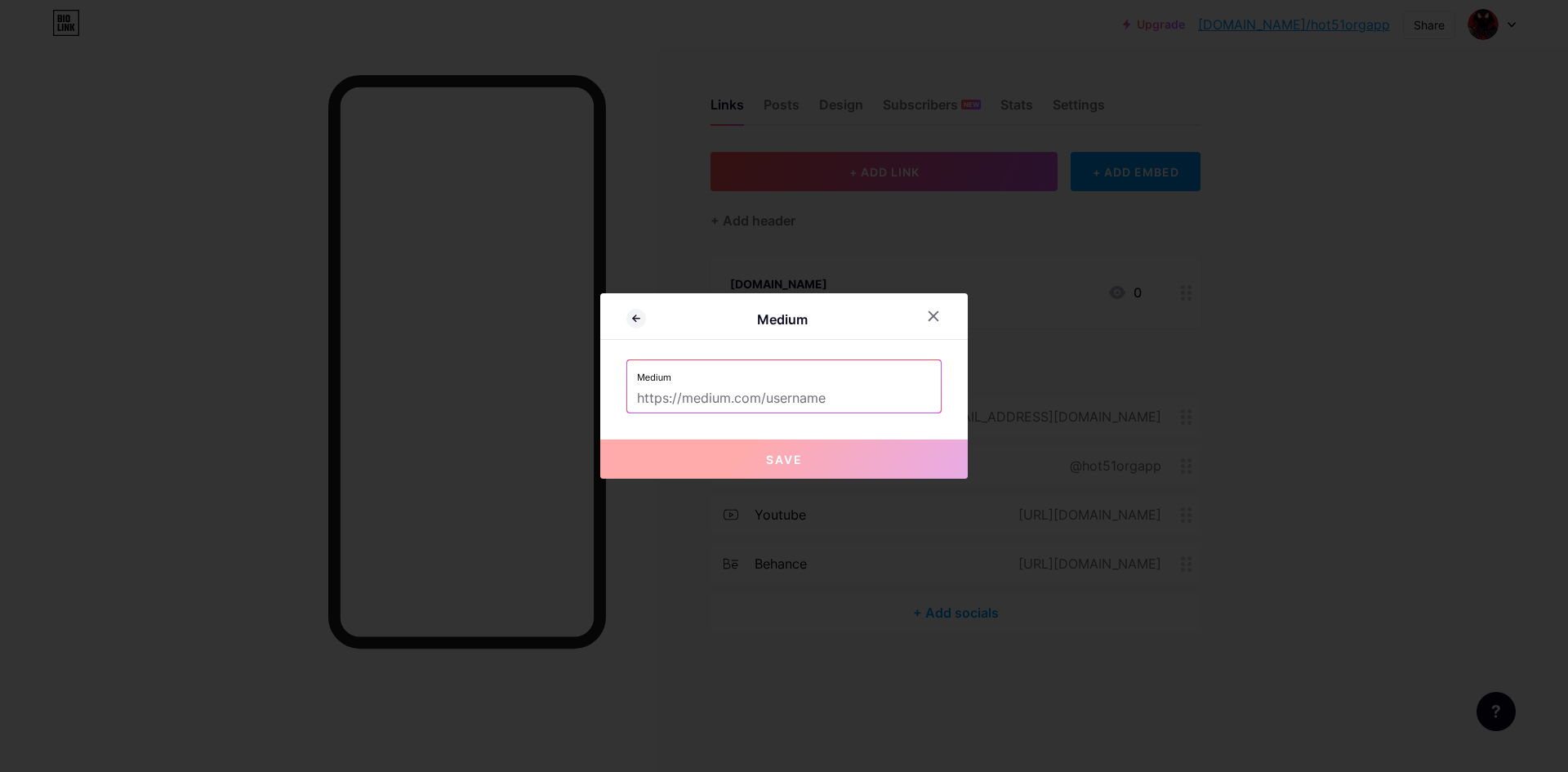 paste on "[URL][DOMAIN_NAME]" 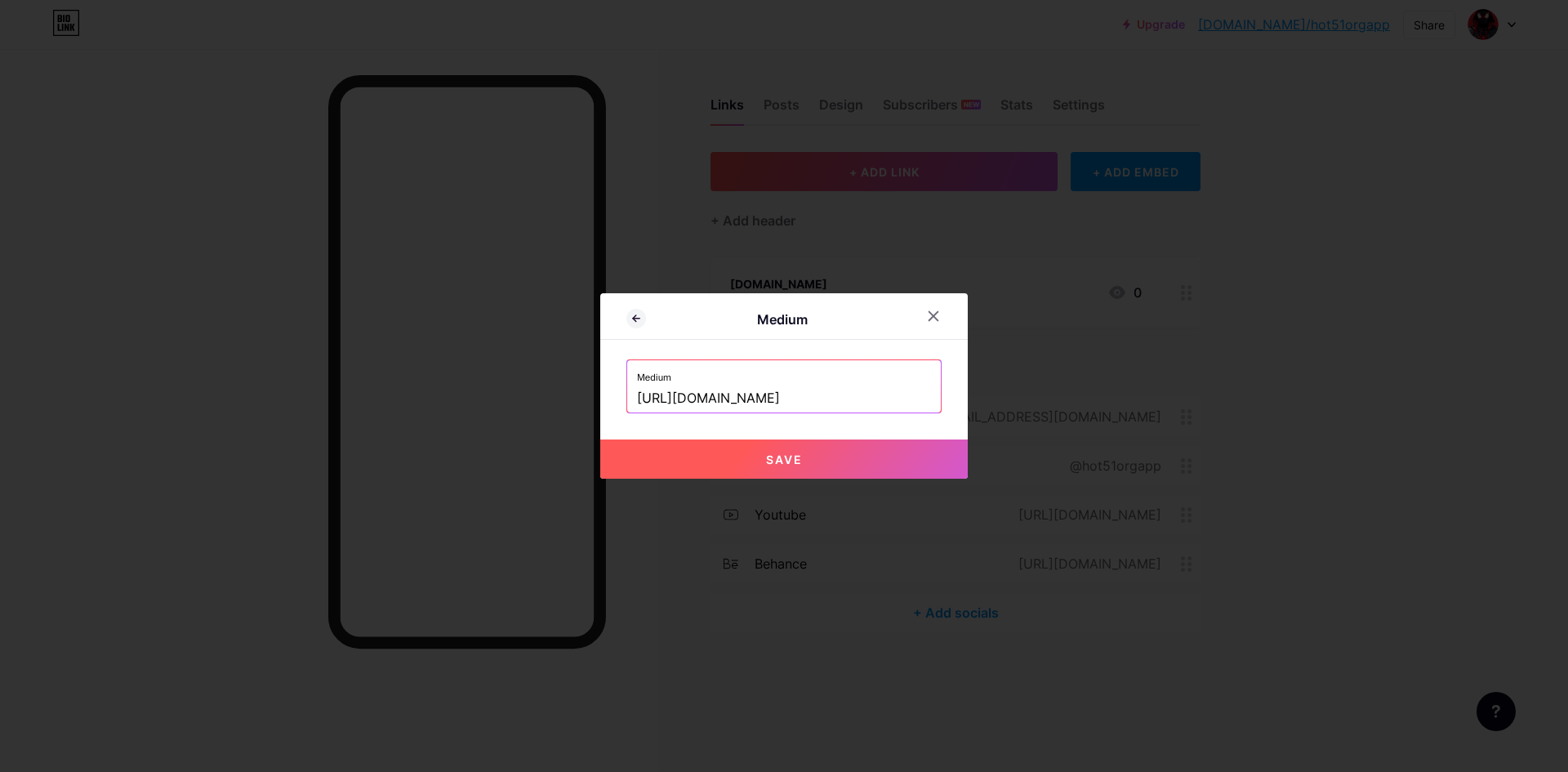 drag, startPoint x: 849, startPoint y: 405, endPoint x: 933, endPoint y: 386, distance: 86.12201 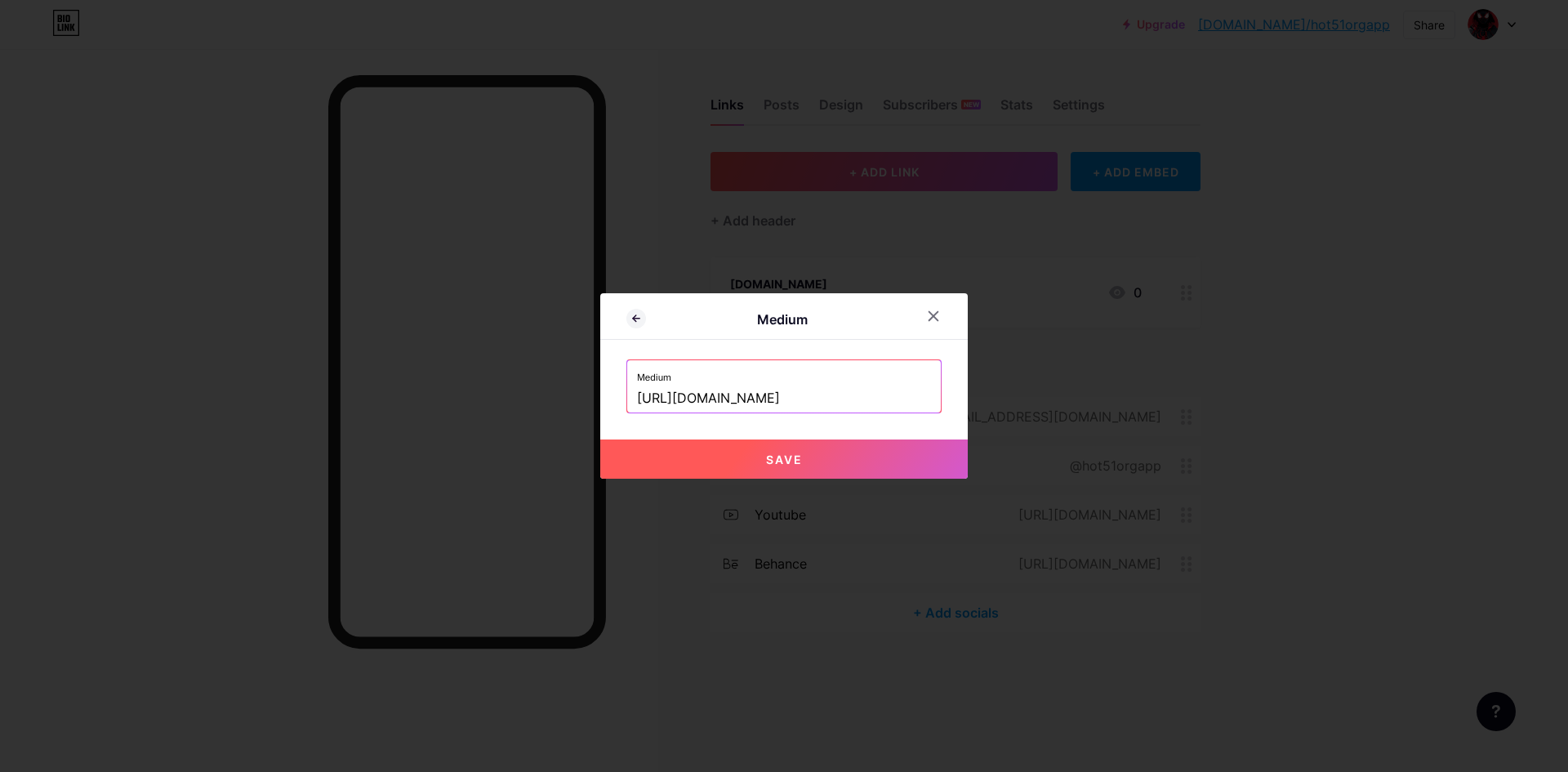 click on "Medium   [URL][DOMAIN_NAME]" at bounding box center [784, 386] 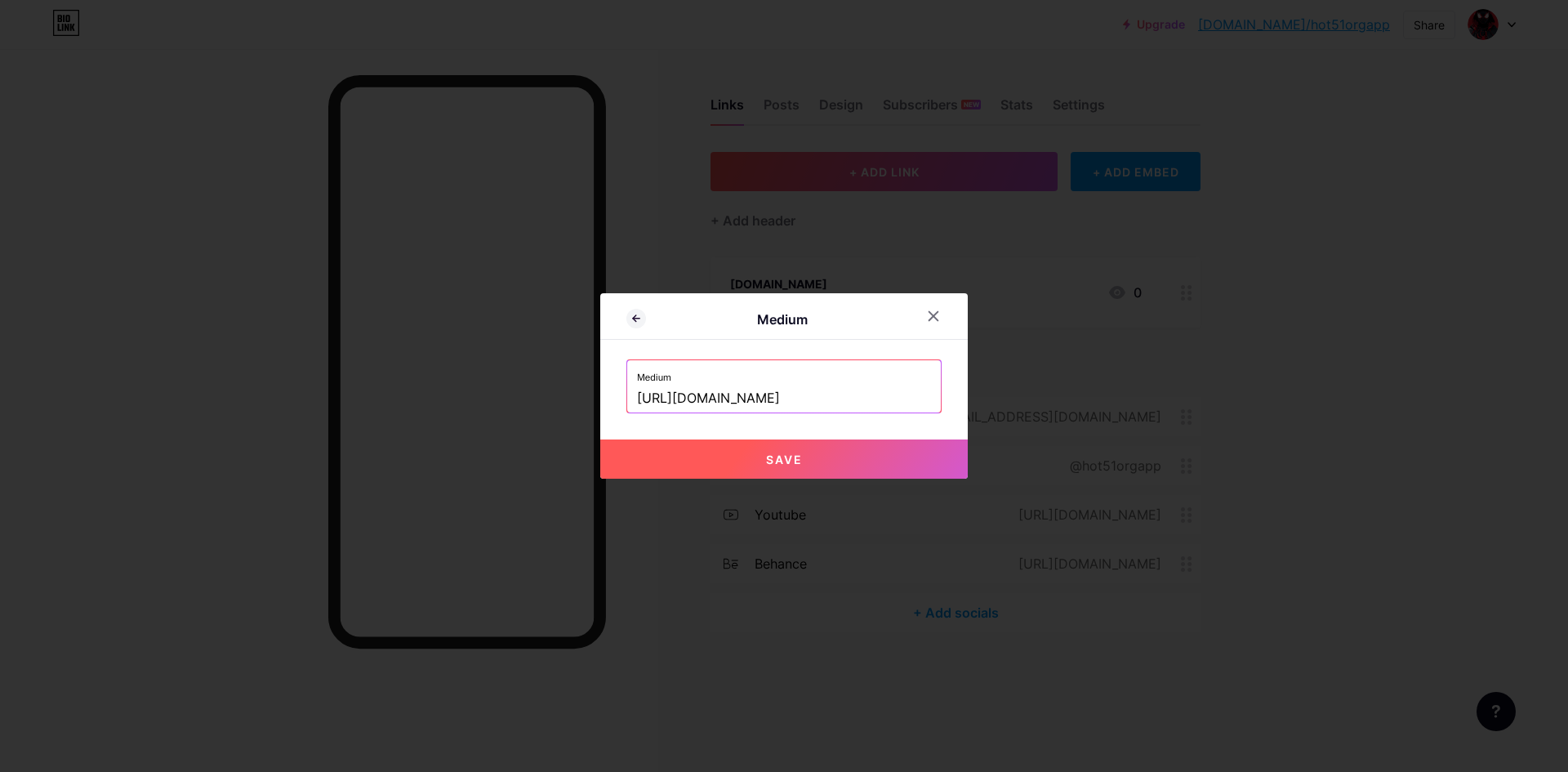 type on "[URL][DOMAIN_NAME]" 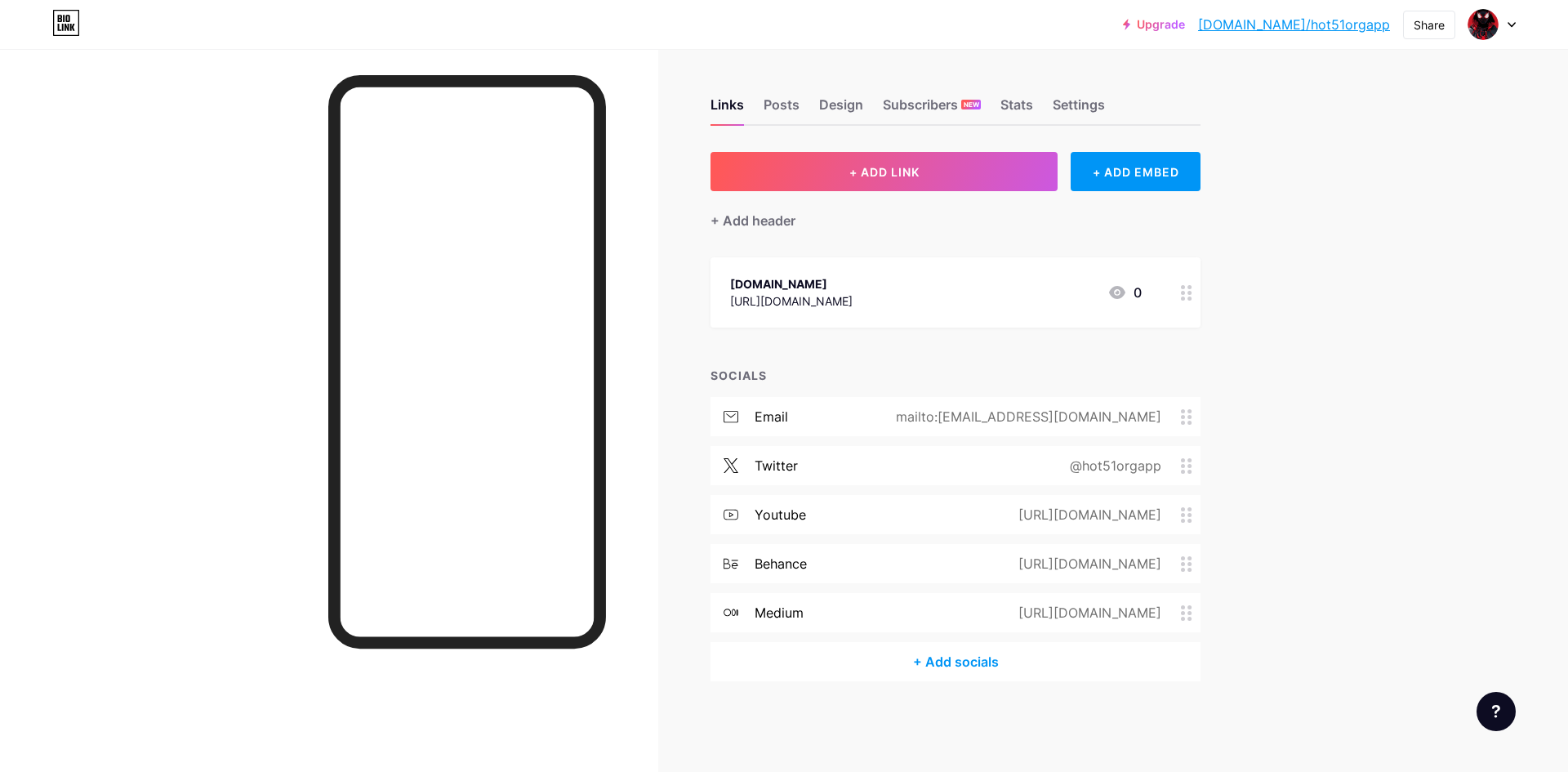click on "+ Add socials" at bounding box center [956, 662] 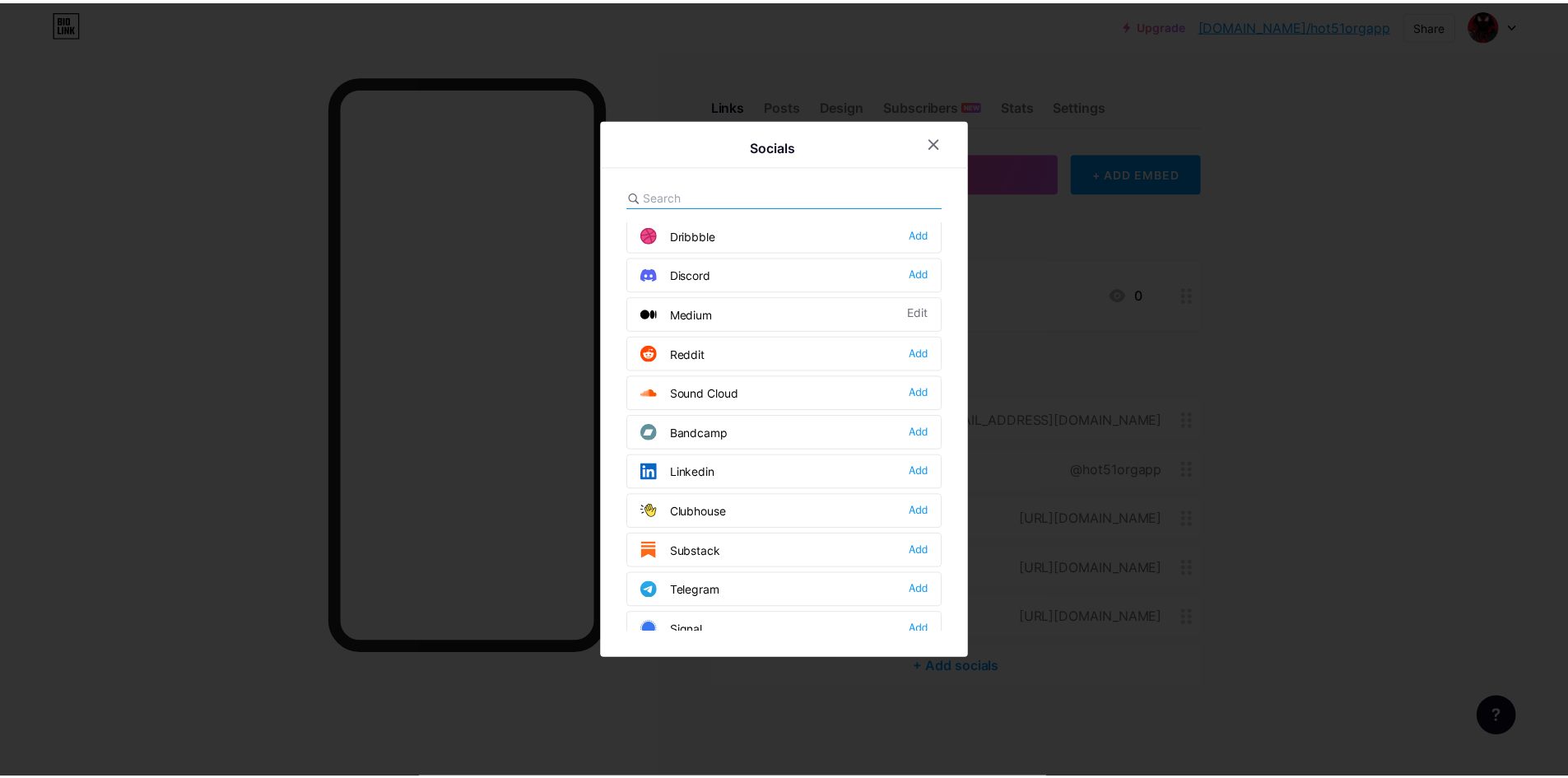 scroll, scrollTop: 576, scrollLeft: 0, axis: vertical 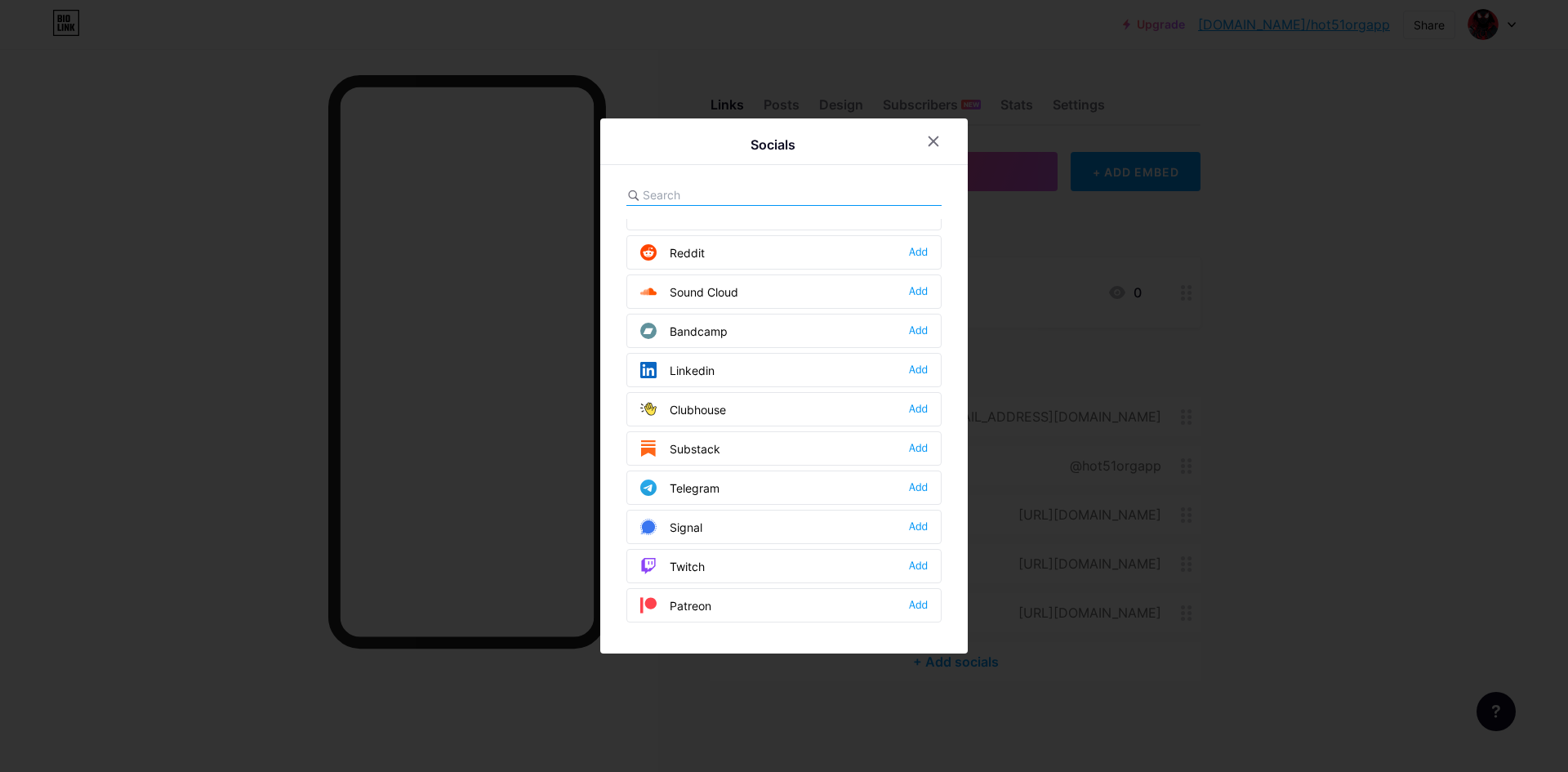 click on "Bandcamp
Add" at bounding box center (784, 331) 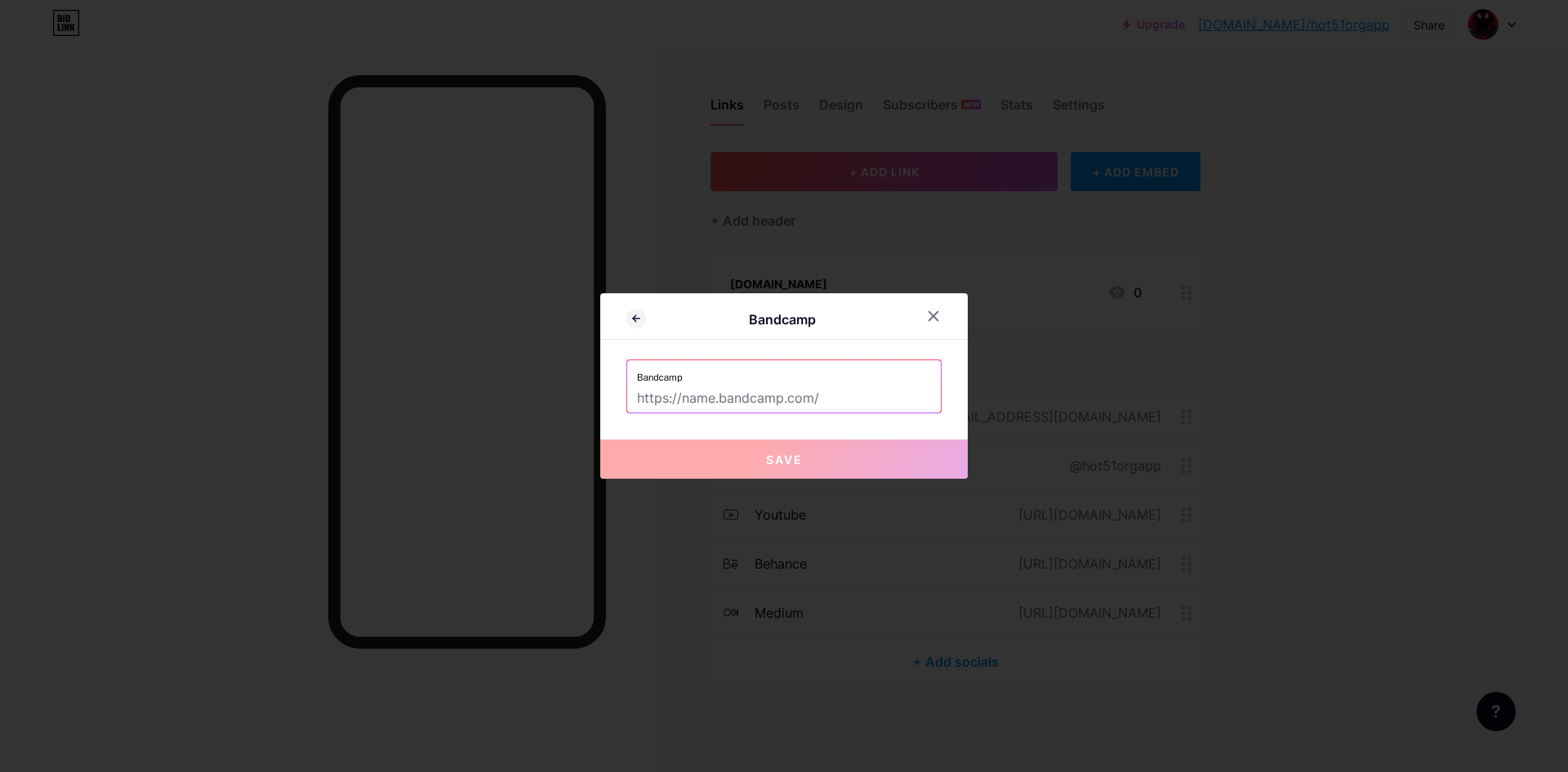 click at bounding box center [784, 399] 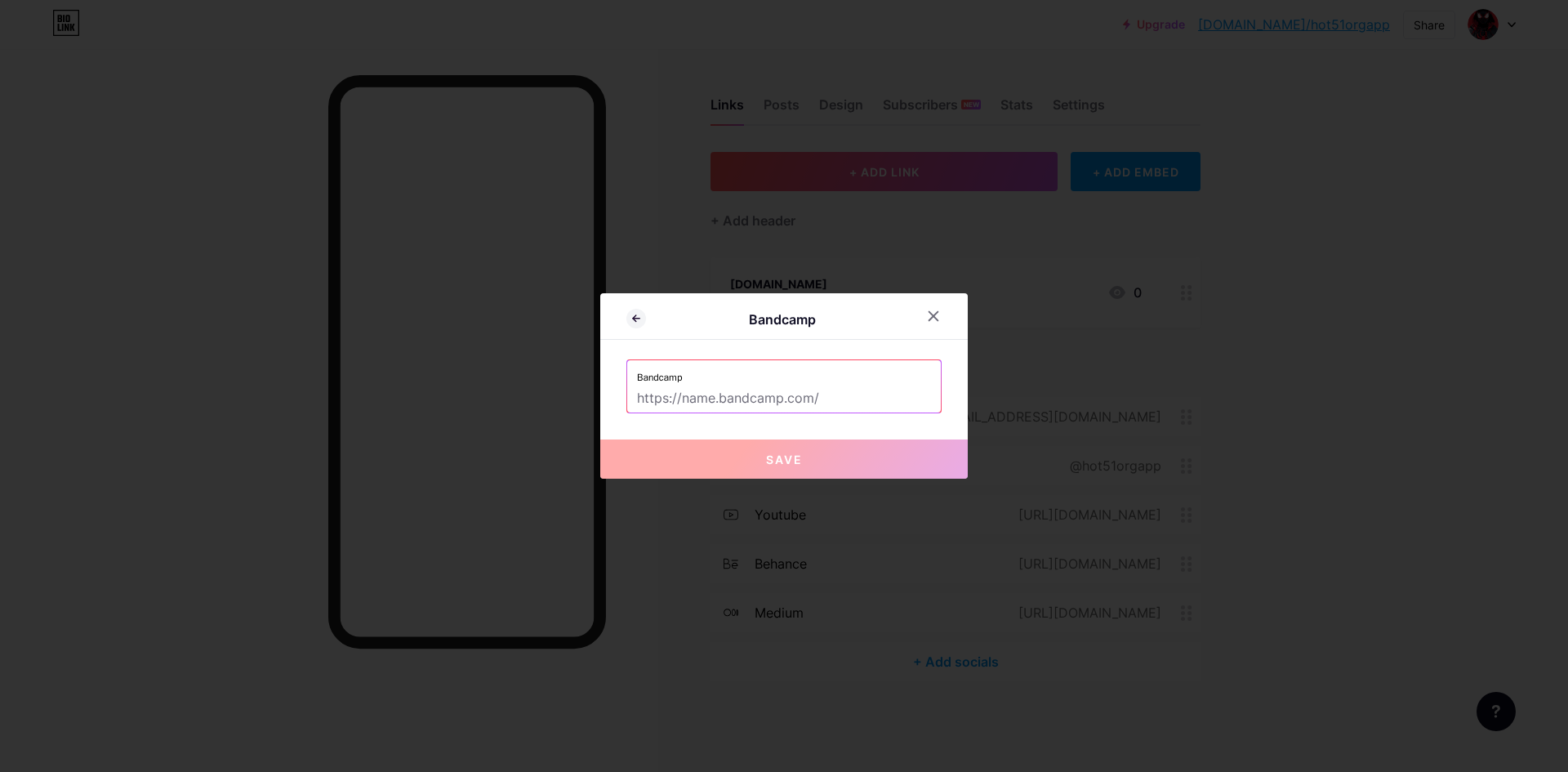 paste on "[URL][DOMAIN_NAME]" 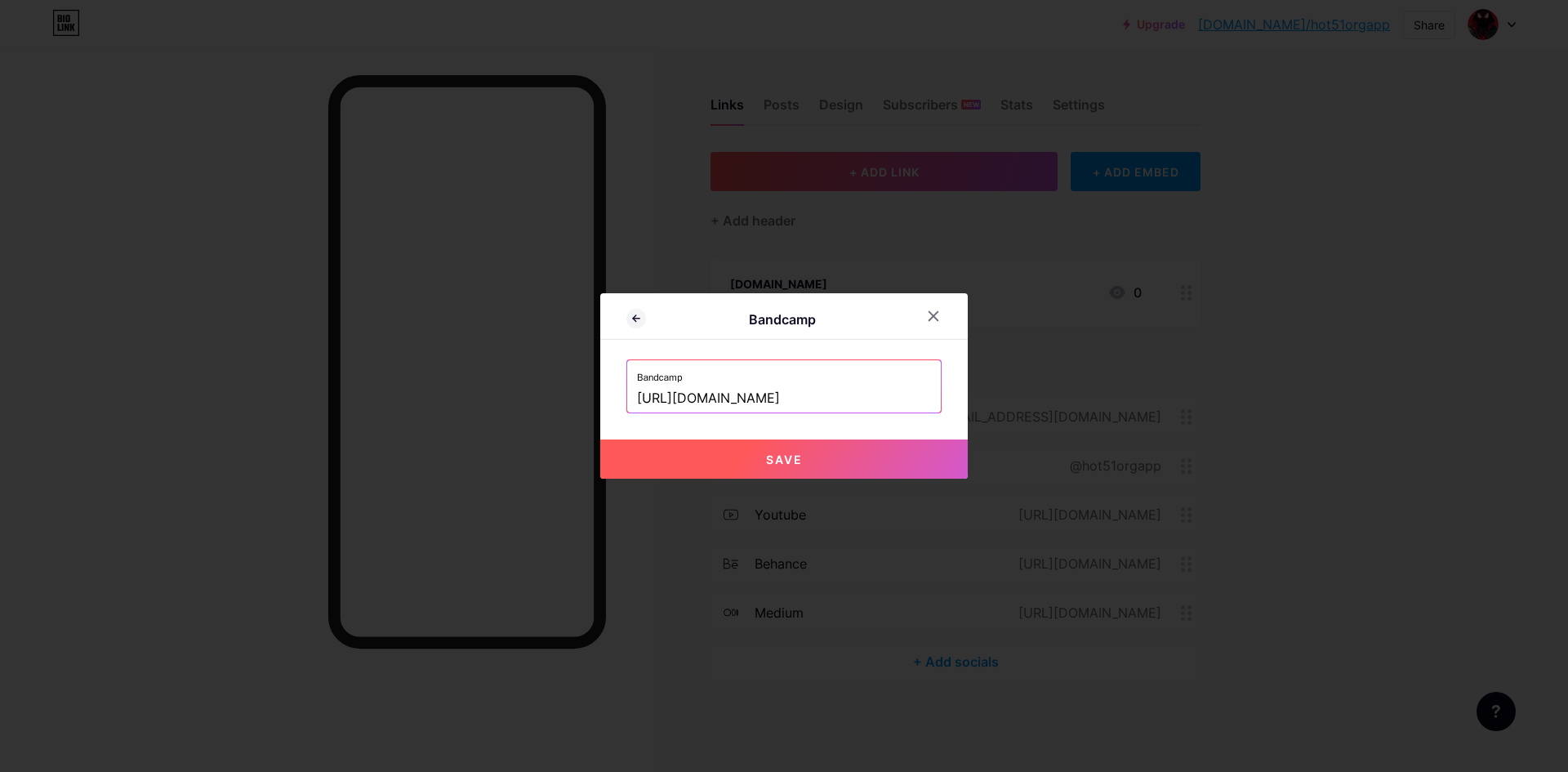 type on "[URL][DOMAIN_NAME]" 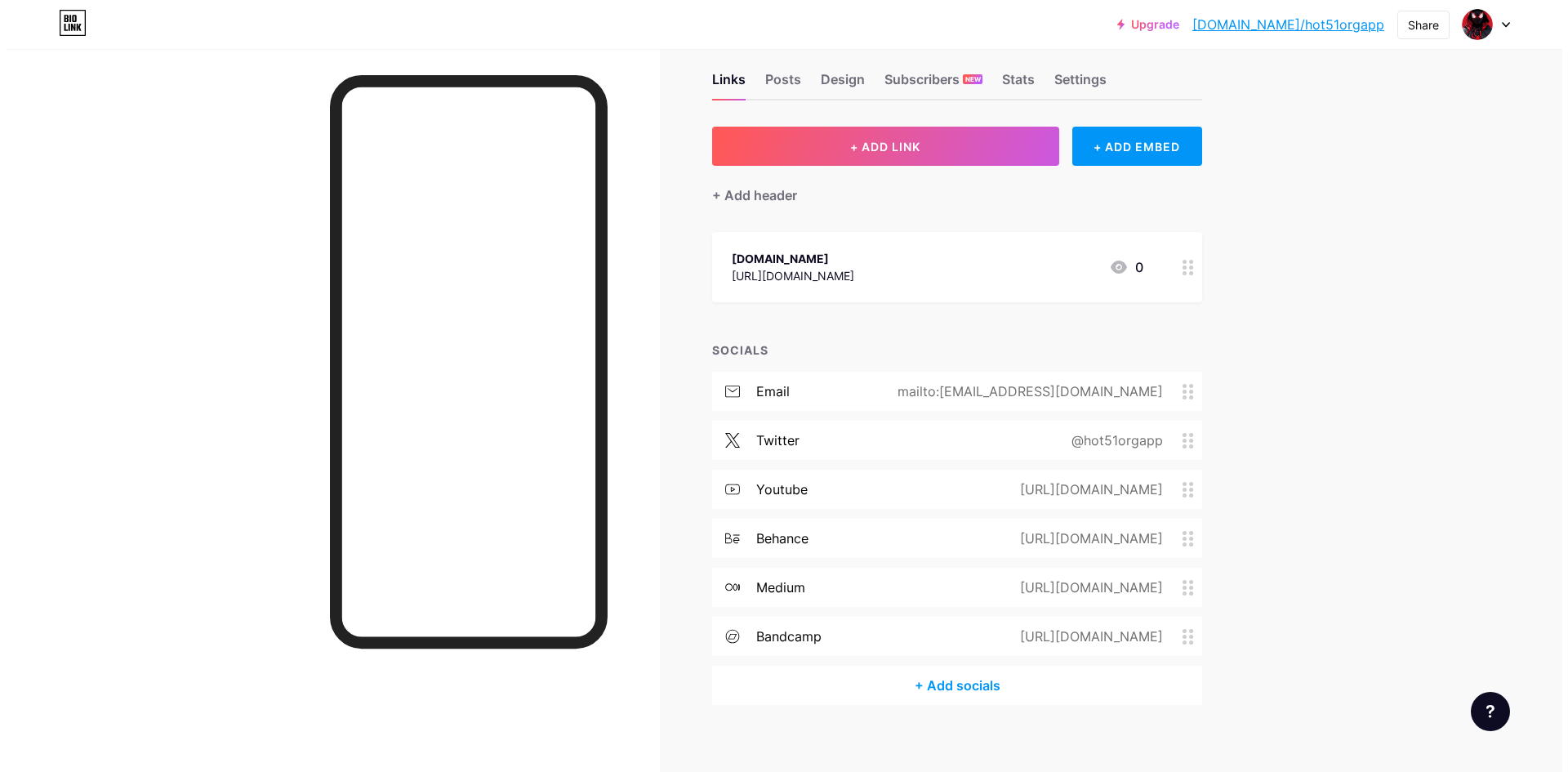 scroll, scrollTop: 39, scrollLeft: 0, axis: vertical 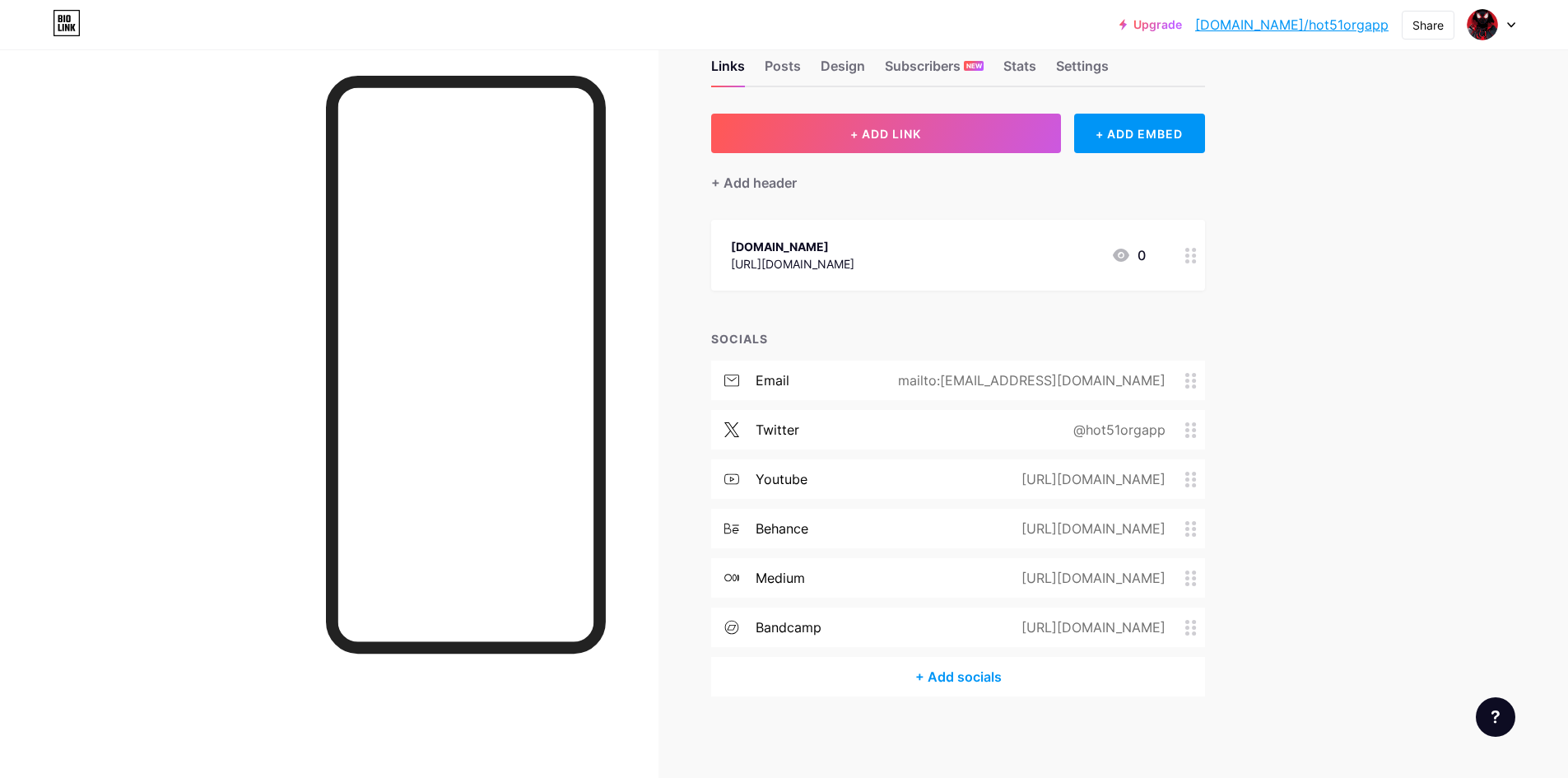click on "+ Add socials" at bounding box center [958, 677] 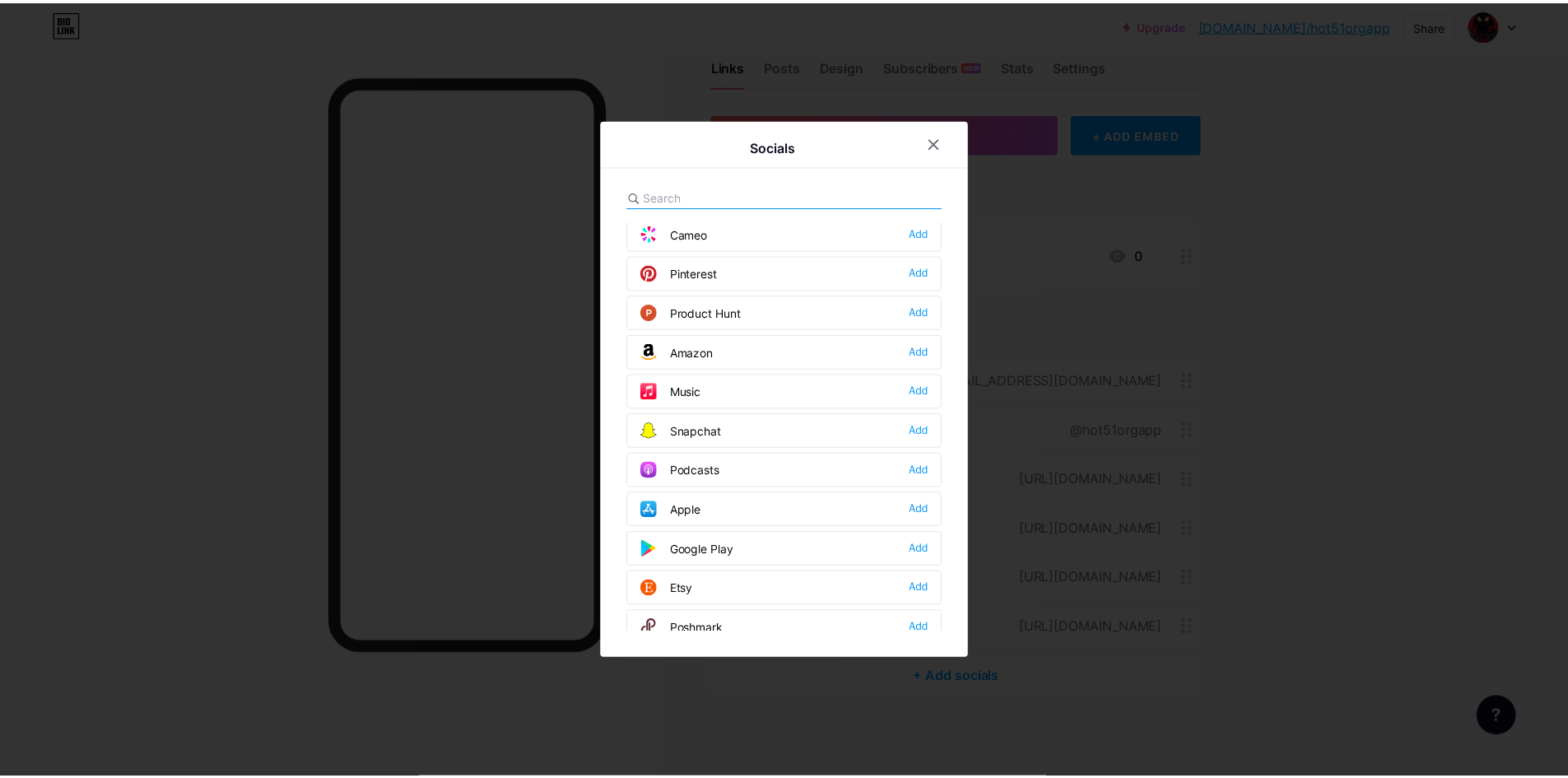 scroll, scrollTop: 906, scrollLeft: 0, axis: vertical 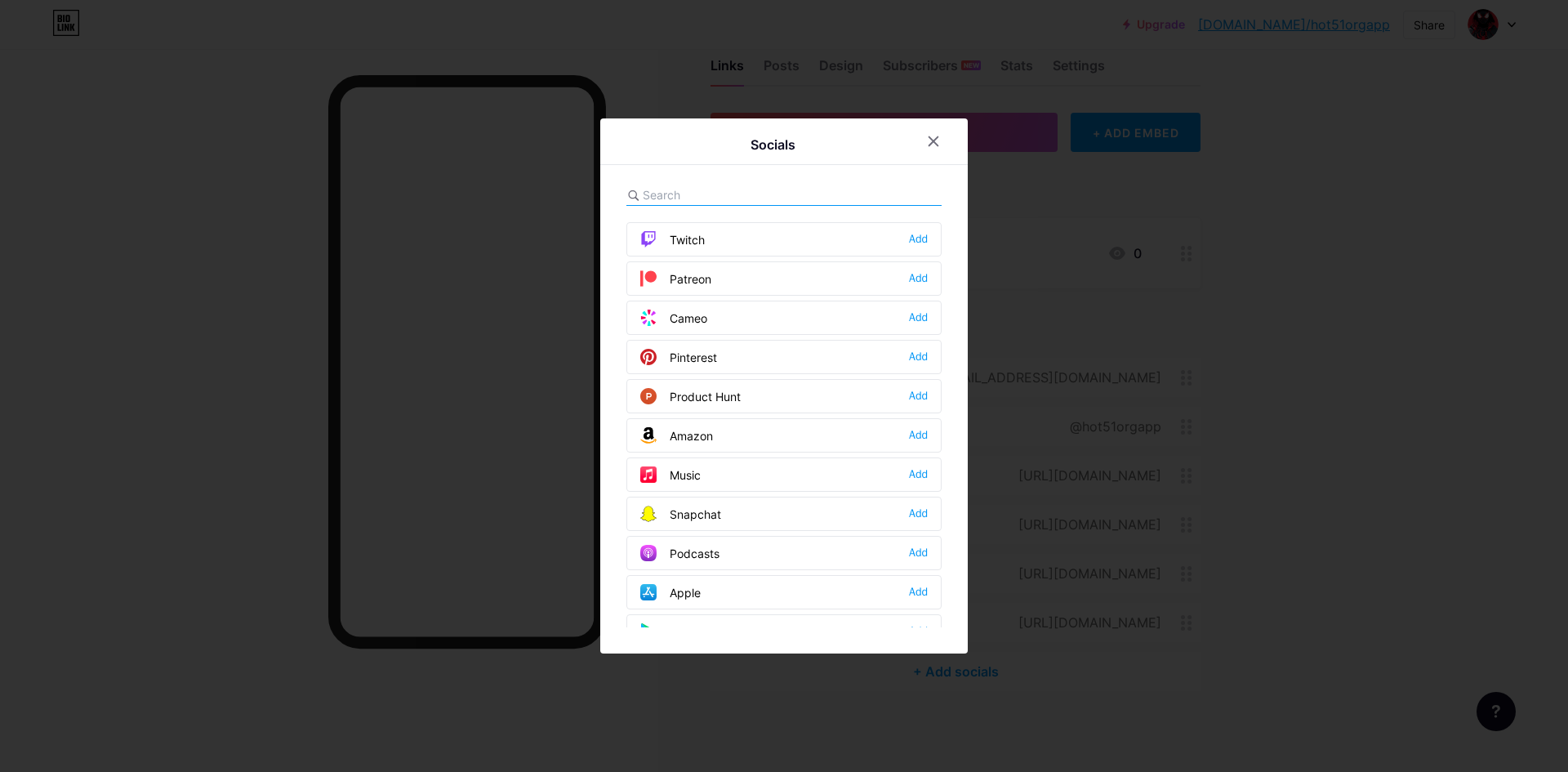 click on "Pinterest
Add" at bounding box center [784, 357] 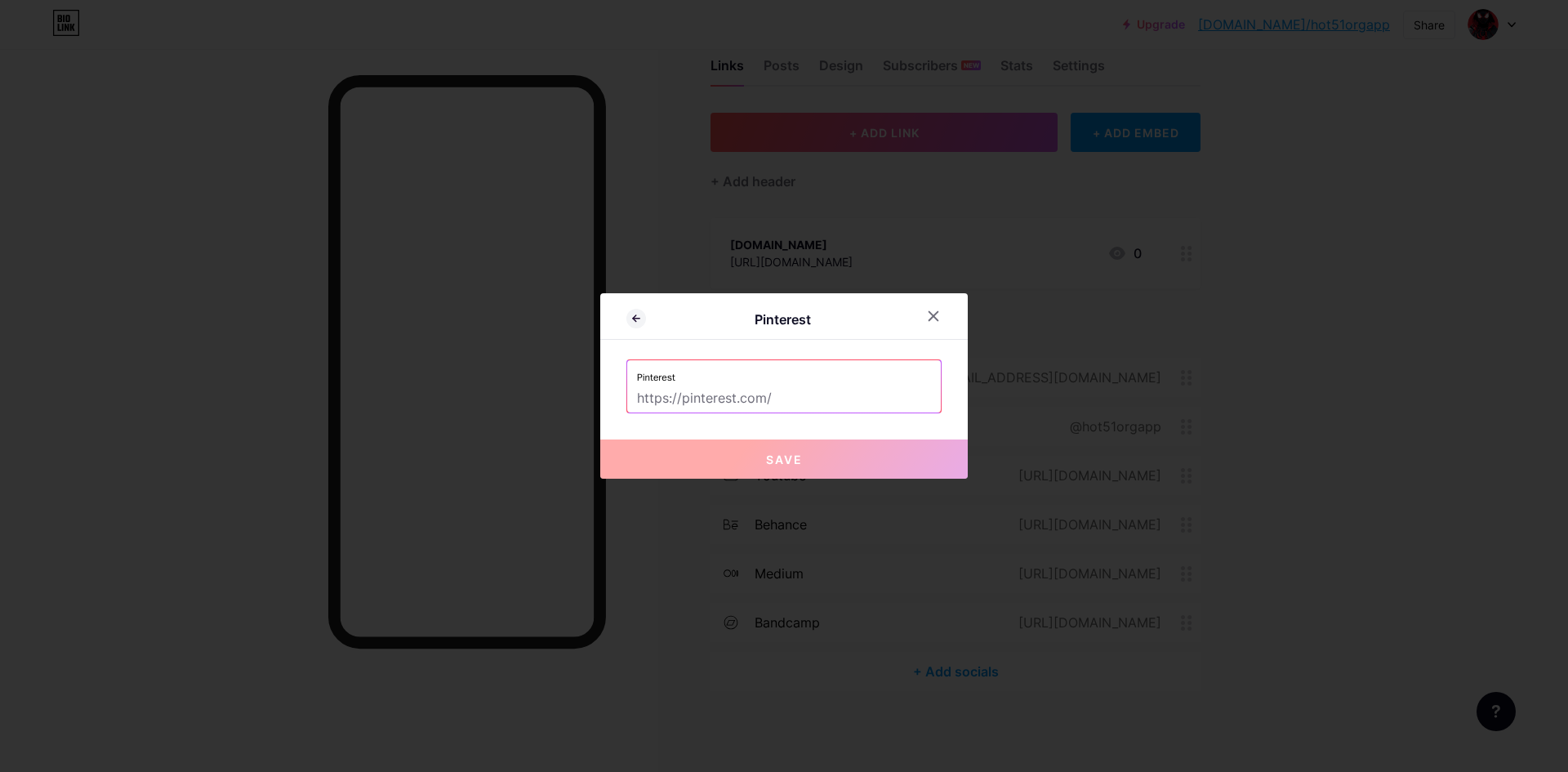 click at bounding box center (784, 399) 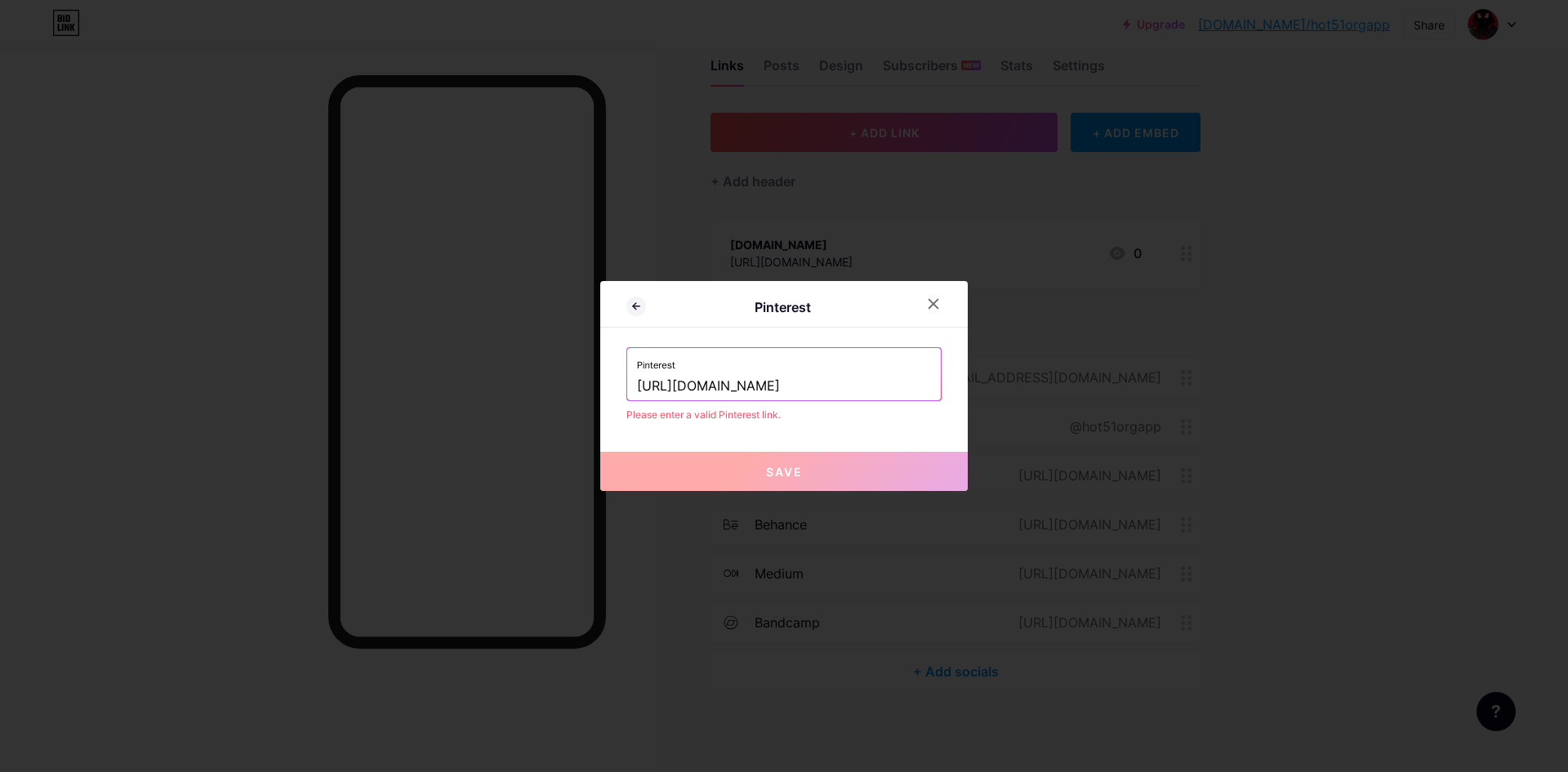 click on "[URL][DOMAIN_NAME]" at bounding box center (784, 386) 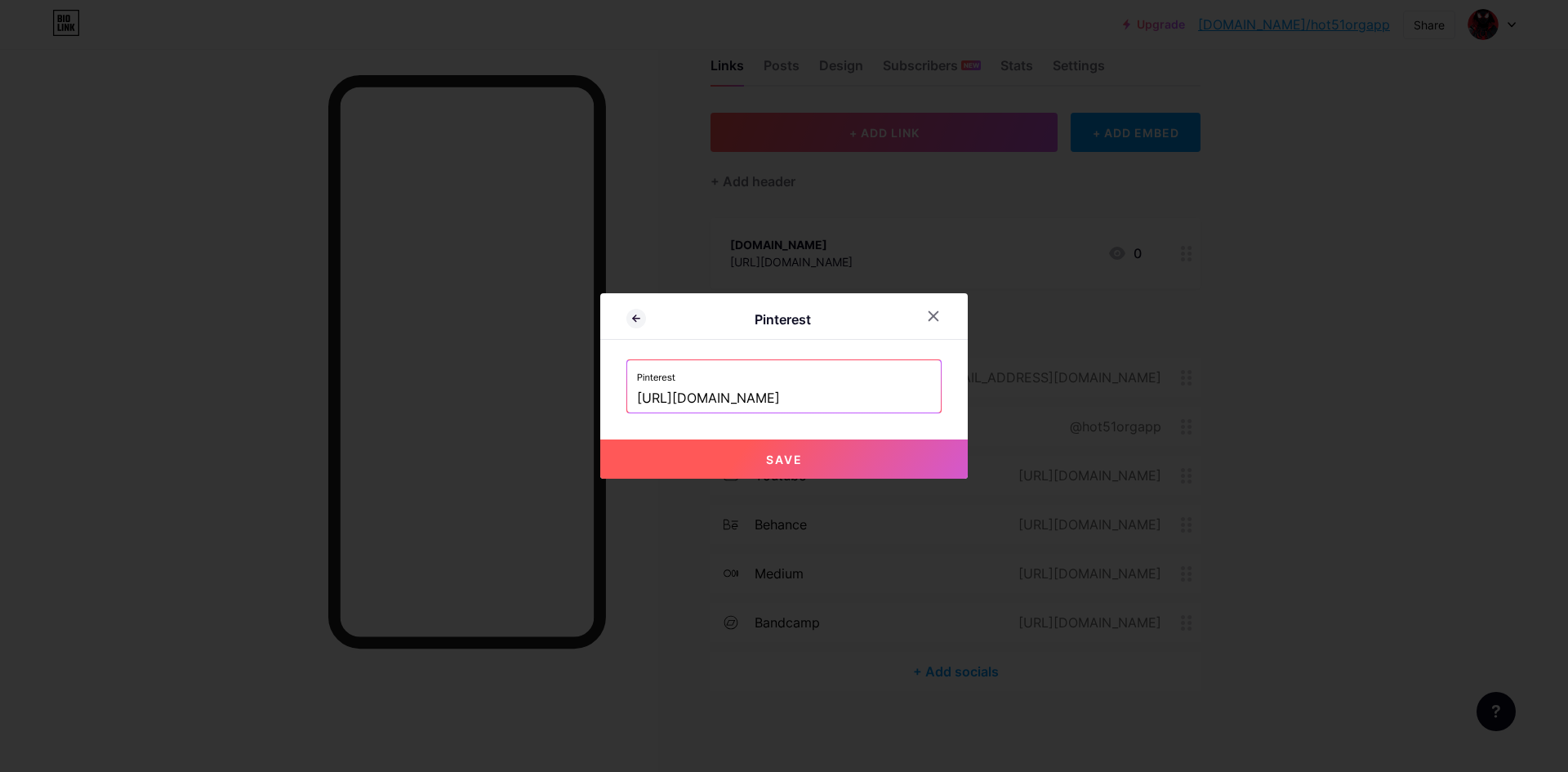 type on "[URL][DOMAIN_NAME]" 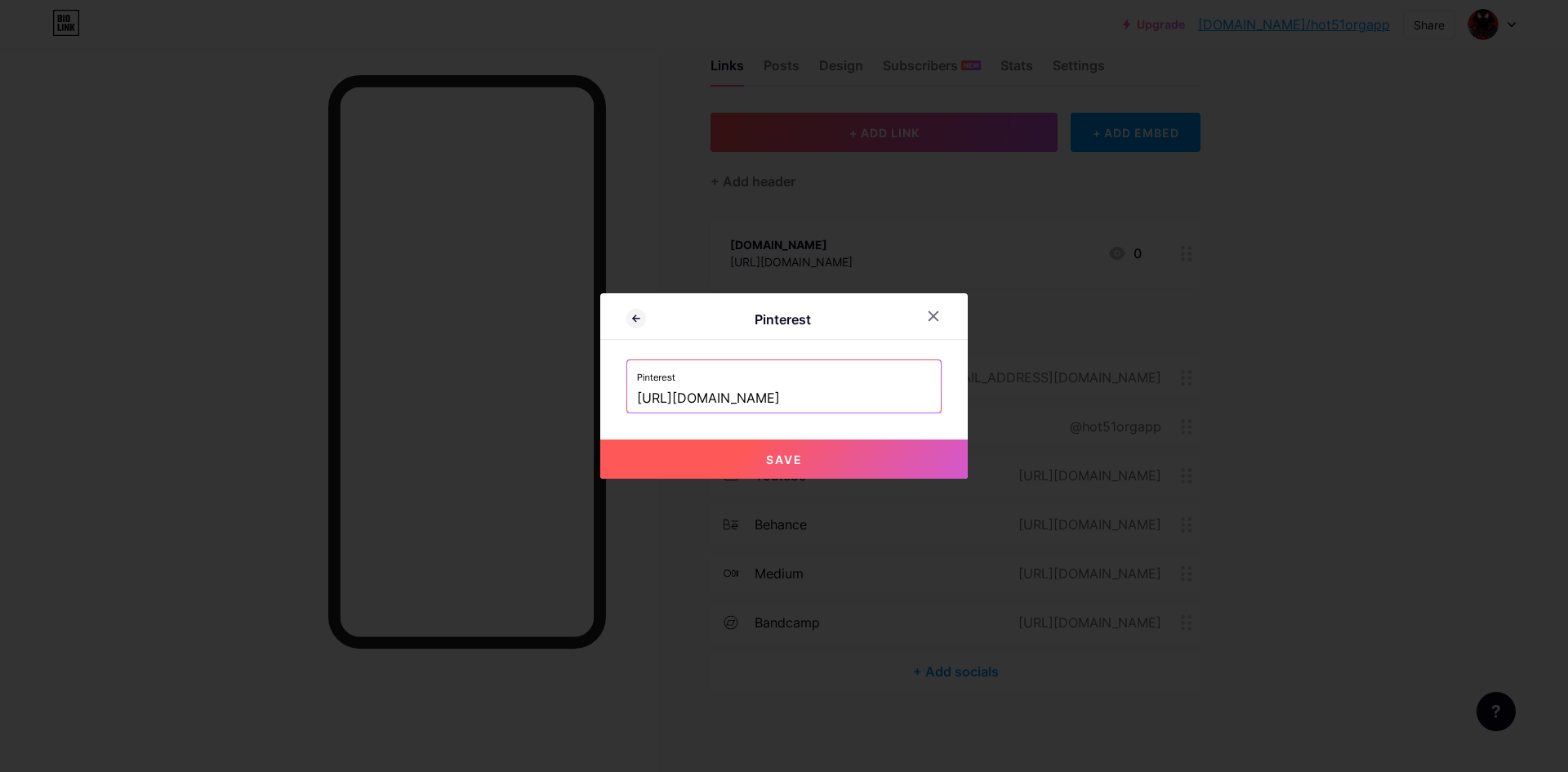 click on "Save" at bounding box center [784, 459] 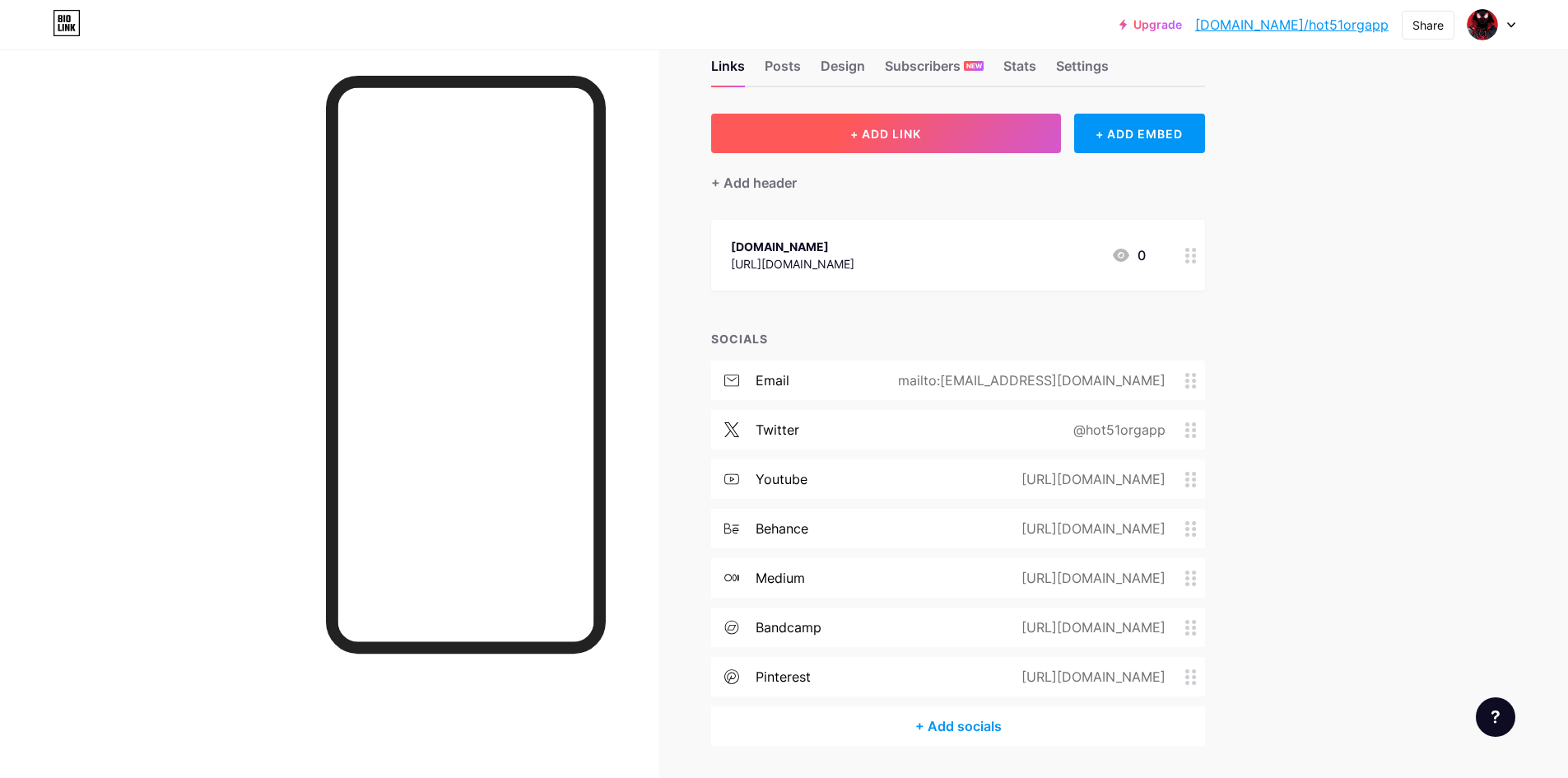 click on "+ ADD LINK" at bounding box center (886, 133) 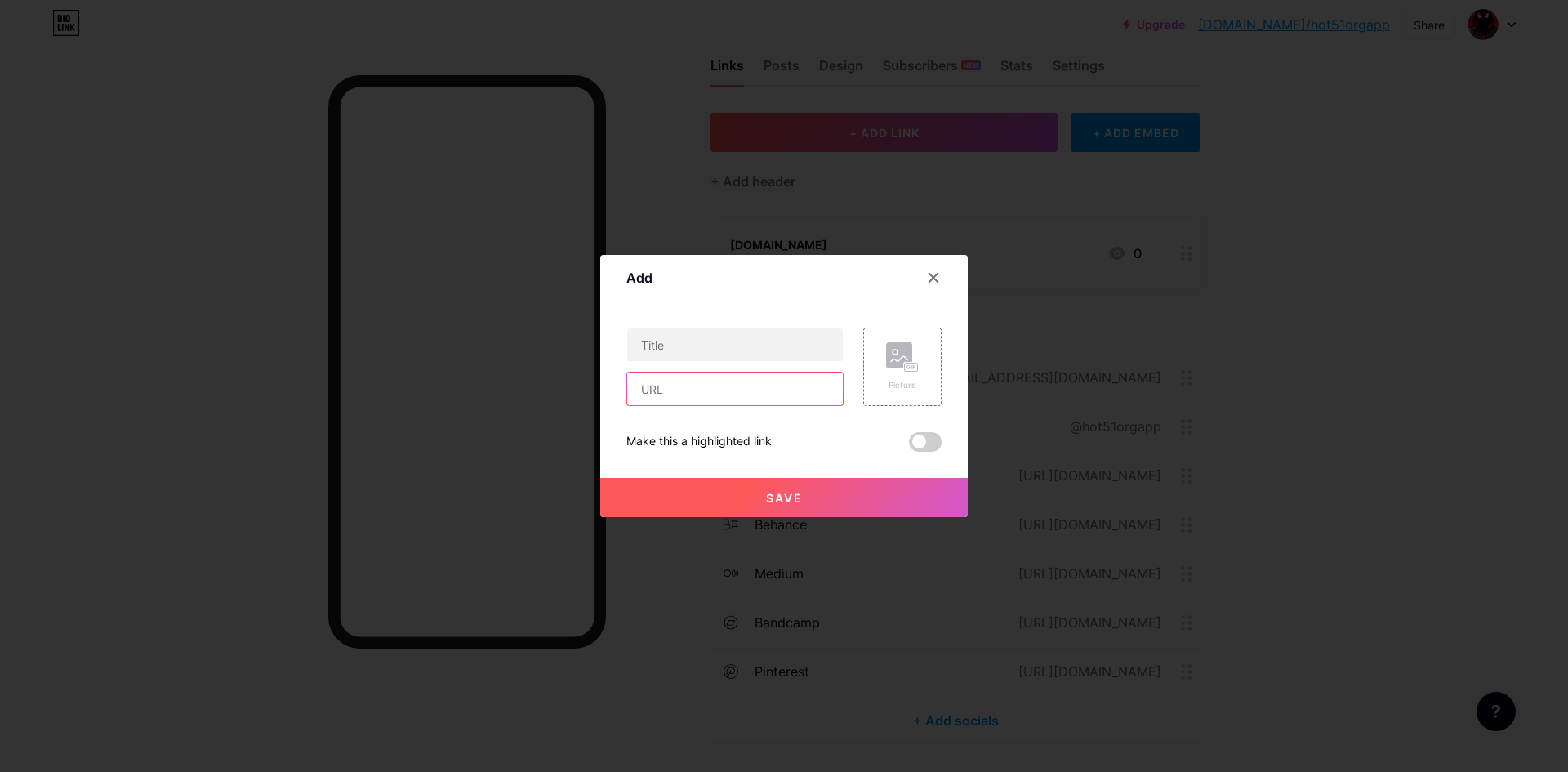 click at bounding box center [735, 389] 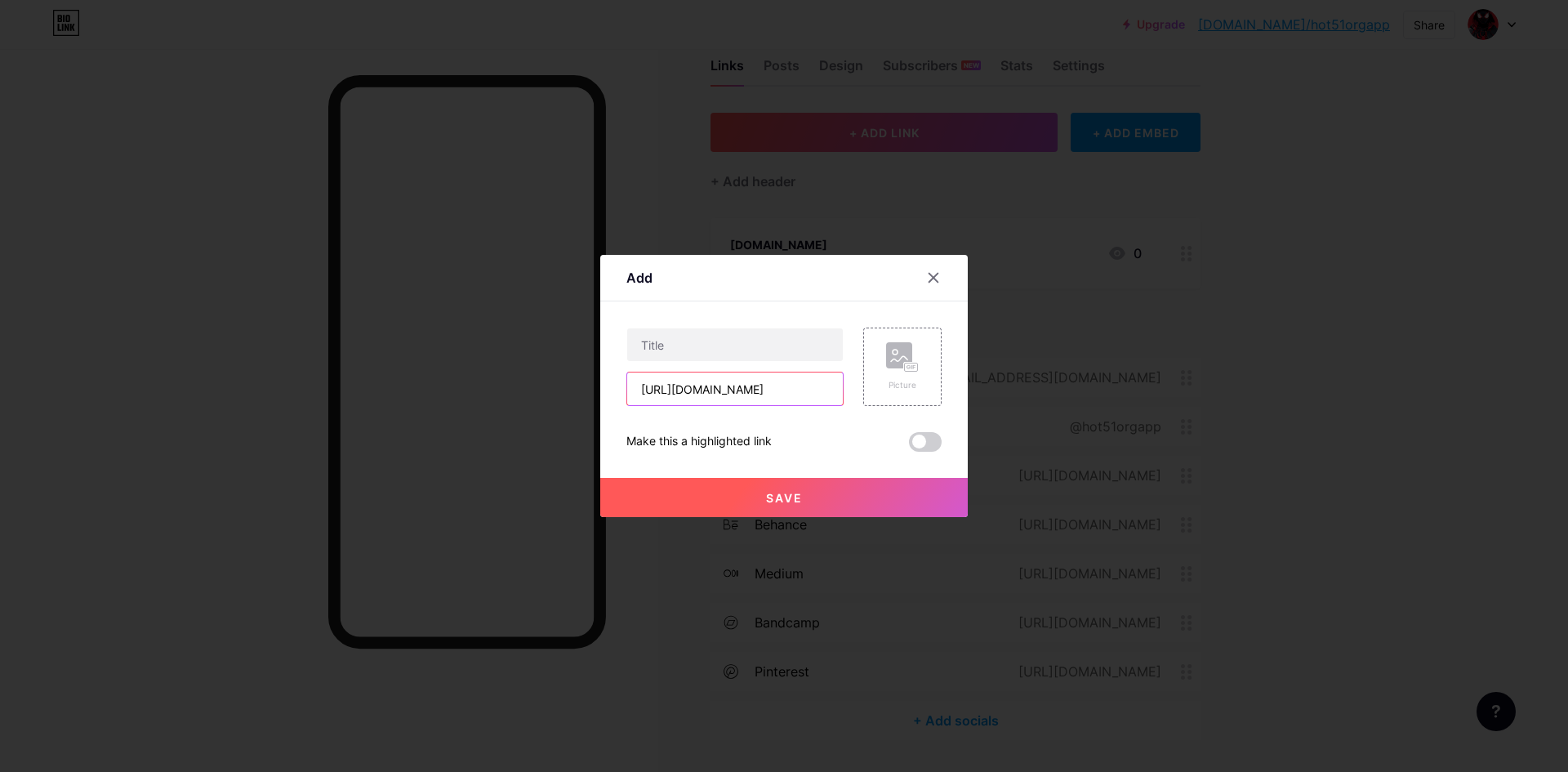 click on "[URL][DOMAIN_NAME]" at bounding box center [735, 389] 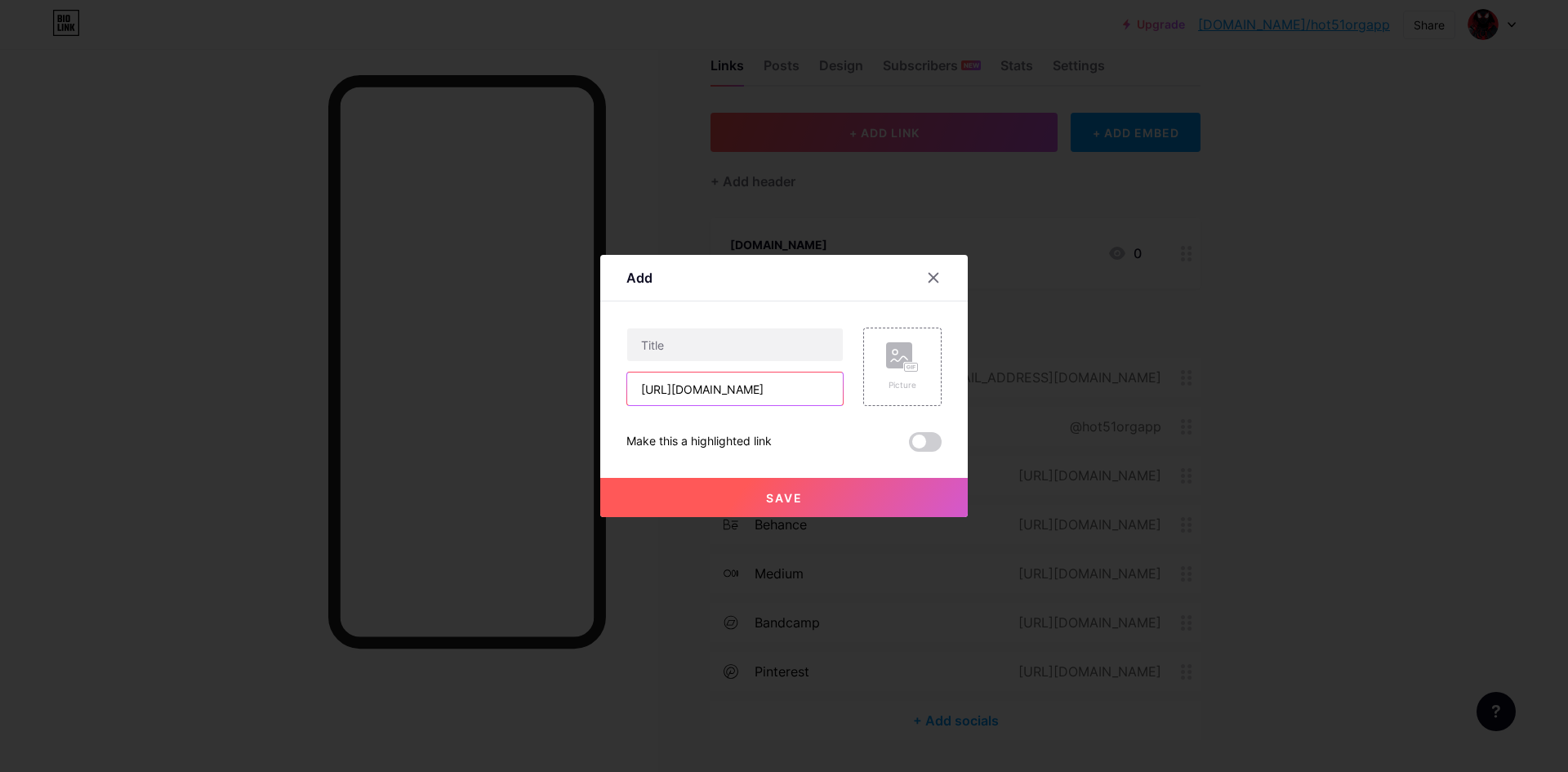 click on "[URL][DOMAIN_NAME]" at bounding box center [735, 389] 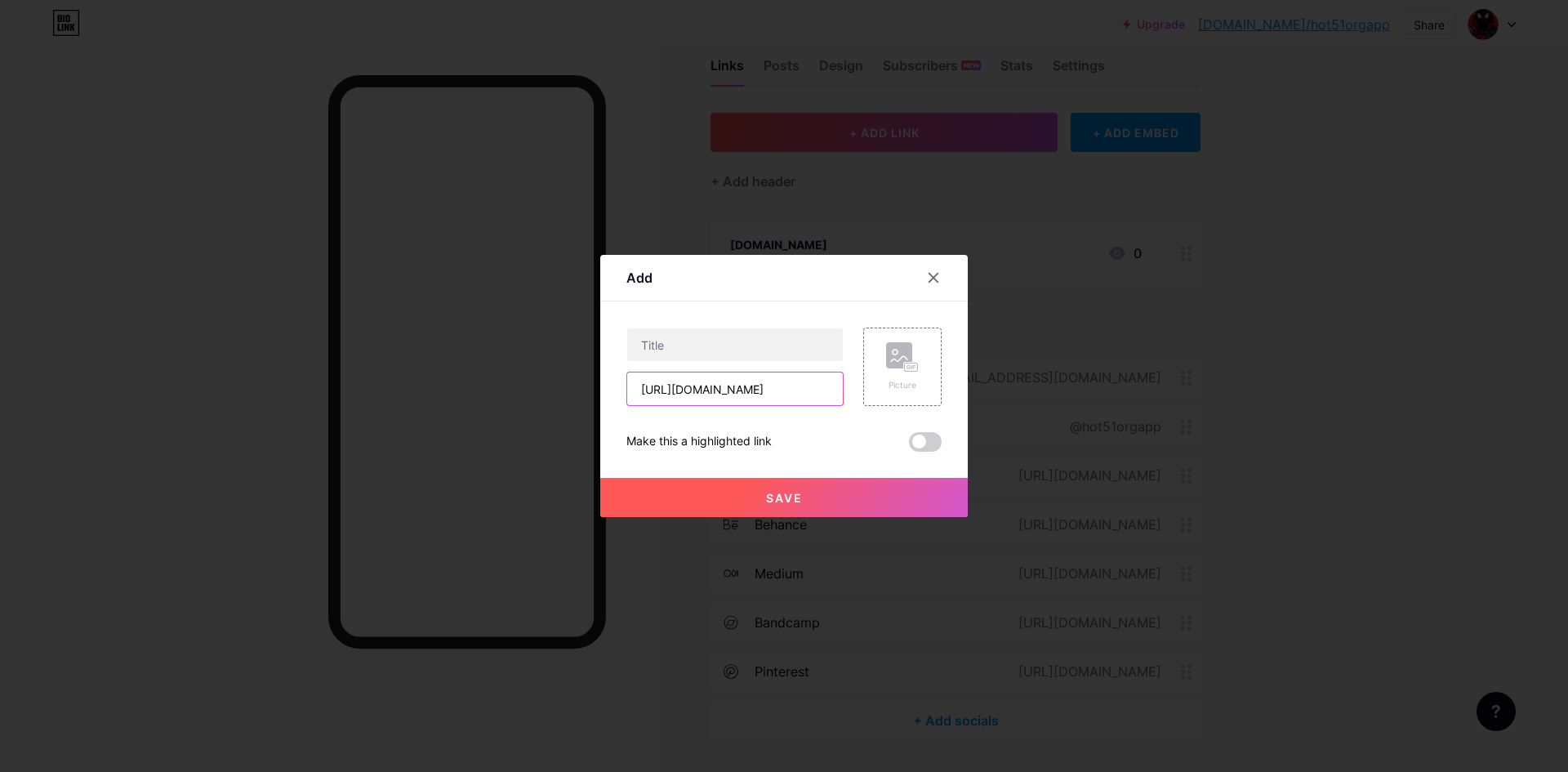 drag, startPoint x: 674, startPoint y: 397, endPoint x: 719, endPoint y: 399, distance: 45.044423 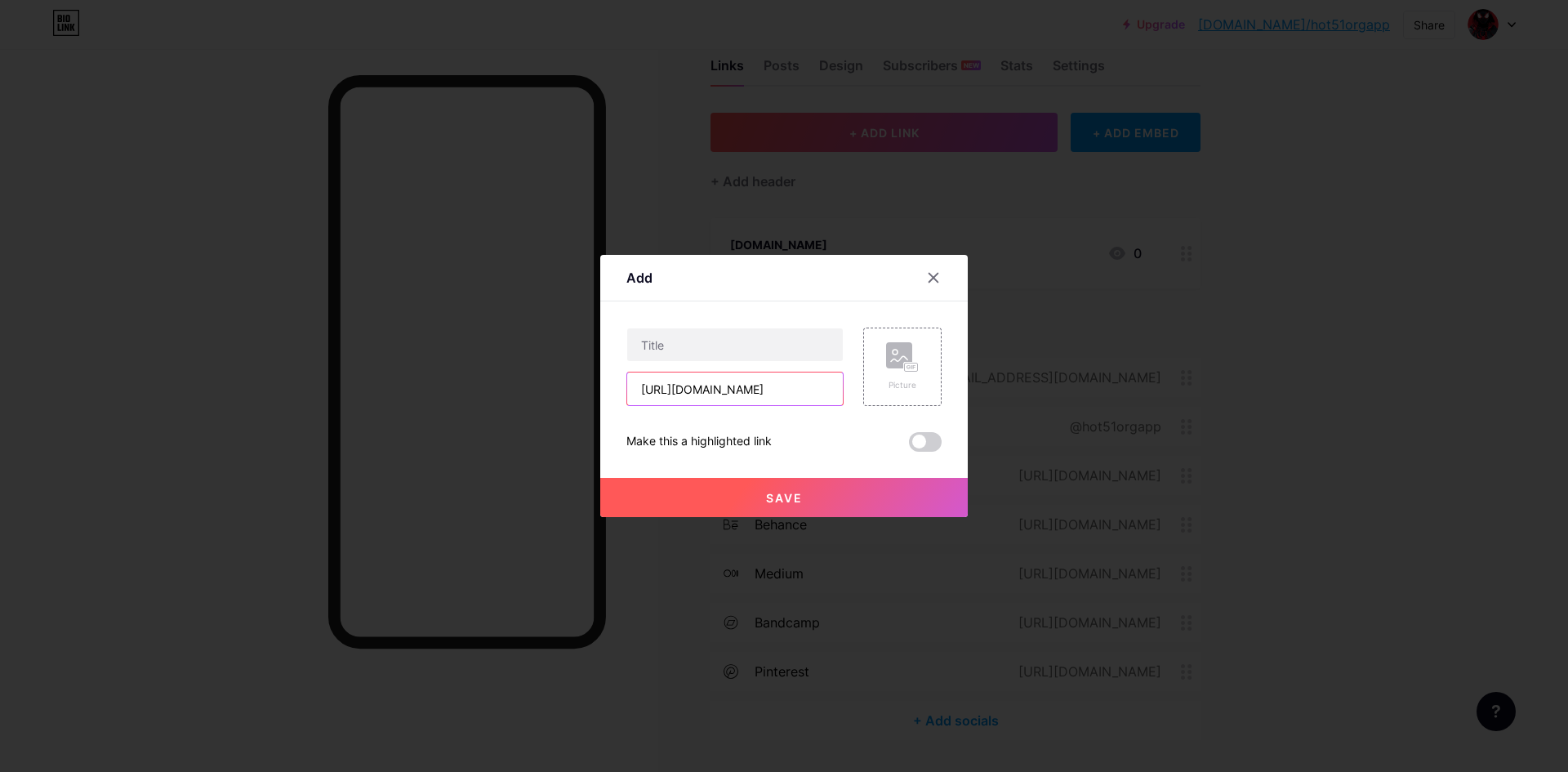 click on "[URL][DOMAIN_NAME]" at bounding box center (735, 389) 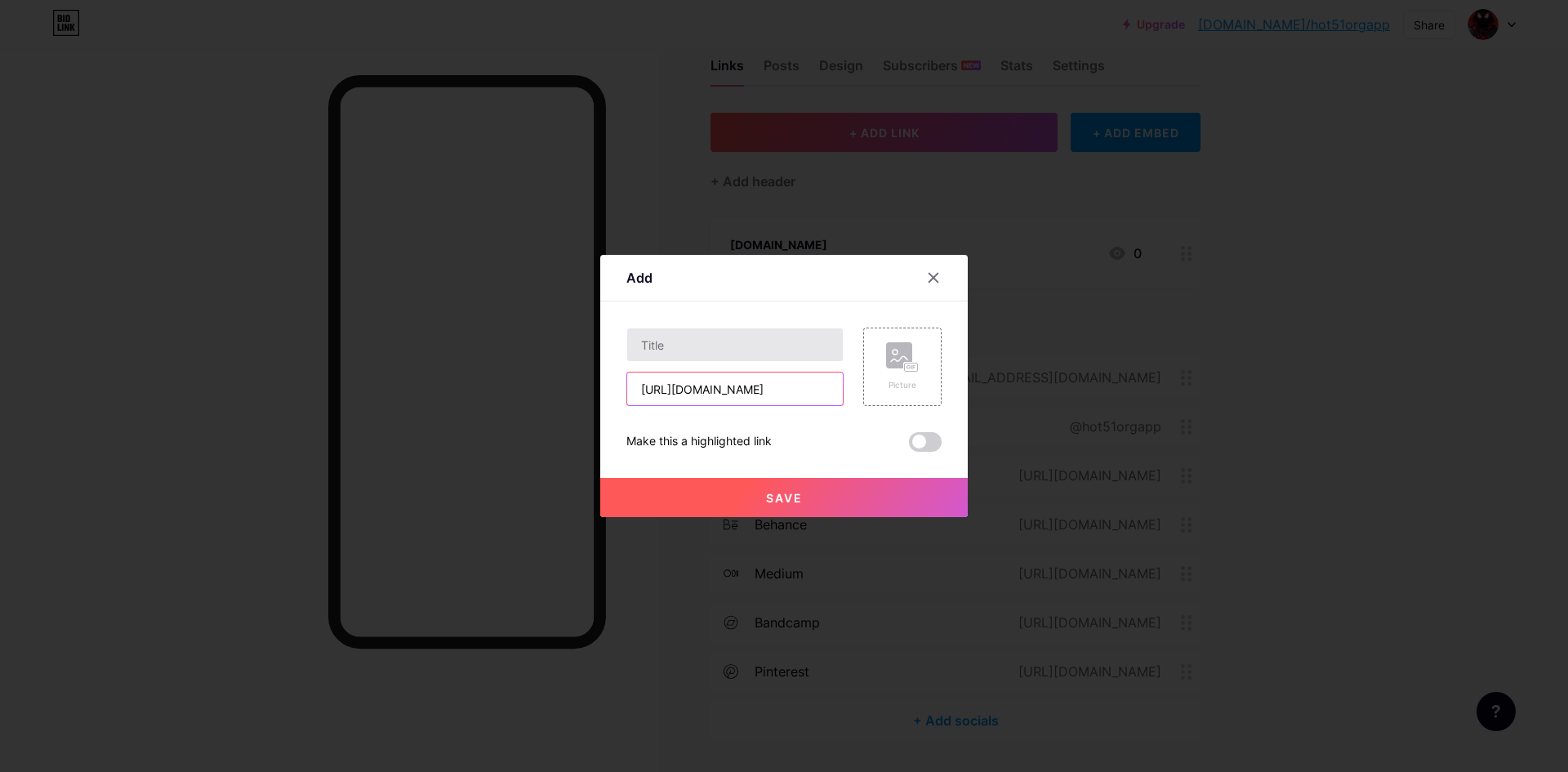 type on "[URL][DOMAIN_NAME]" 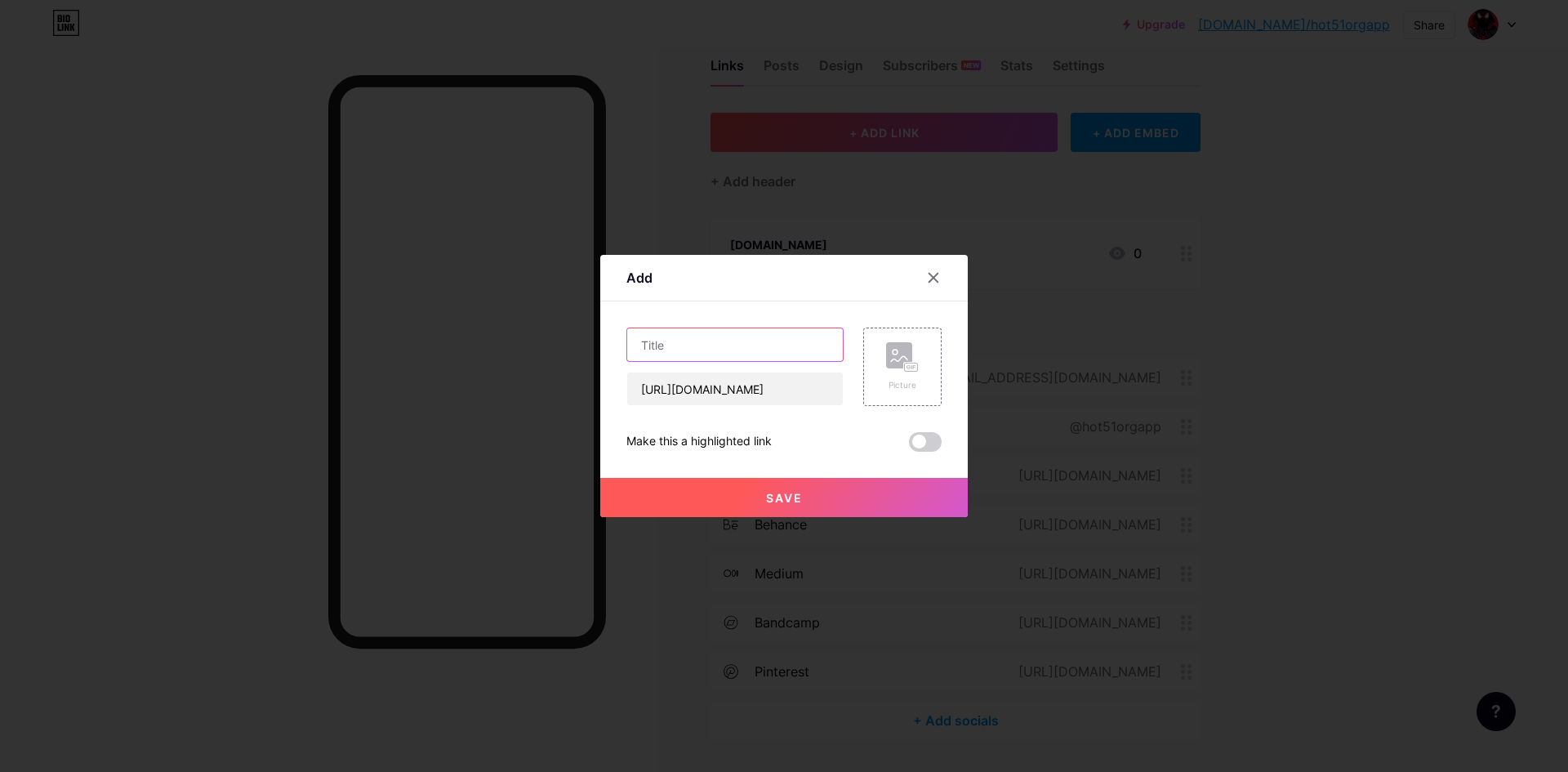 click at bounding box center [735, 345] 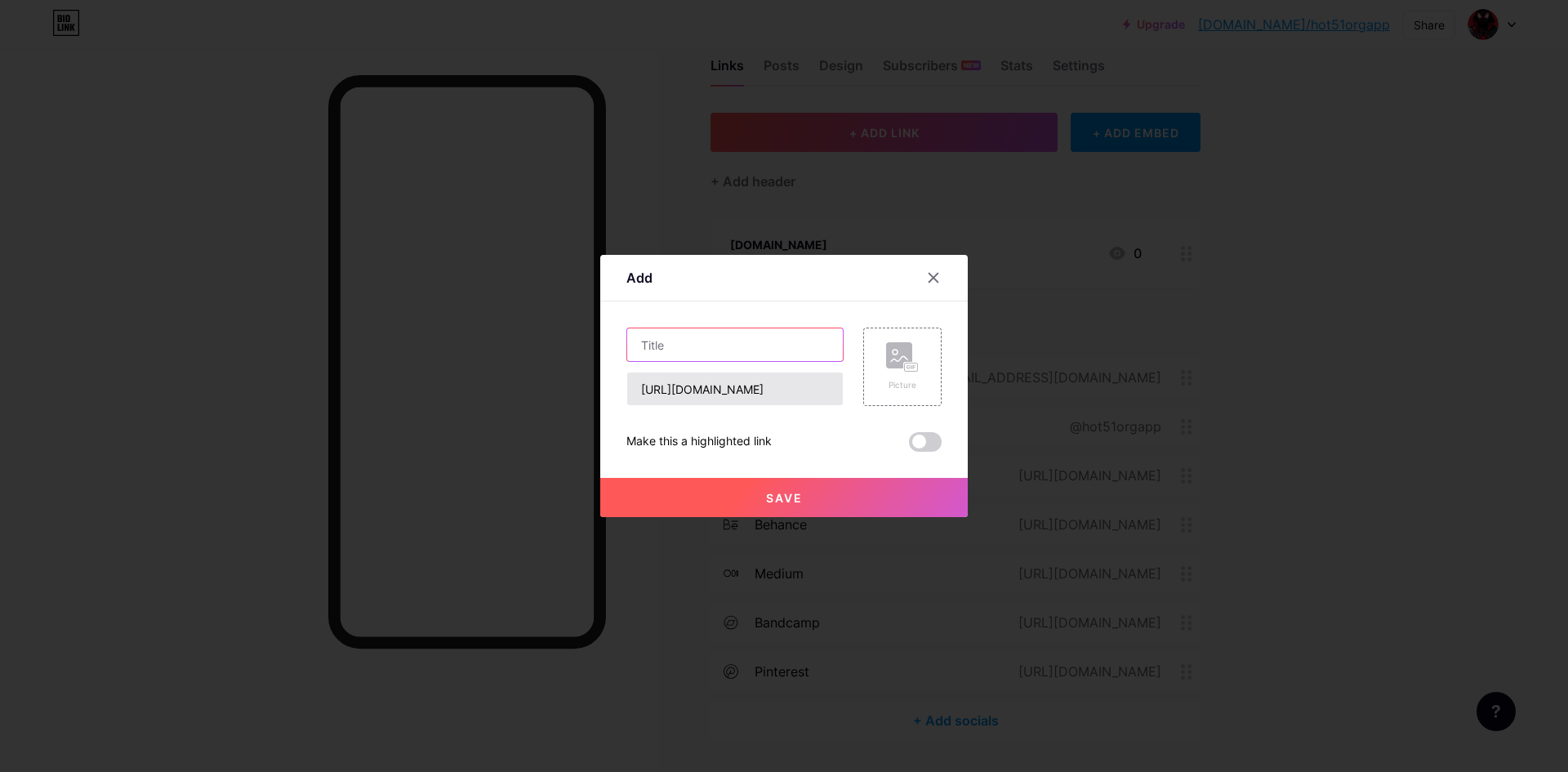 paste on "[DOMAIN_NAME]" 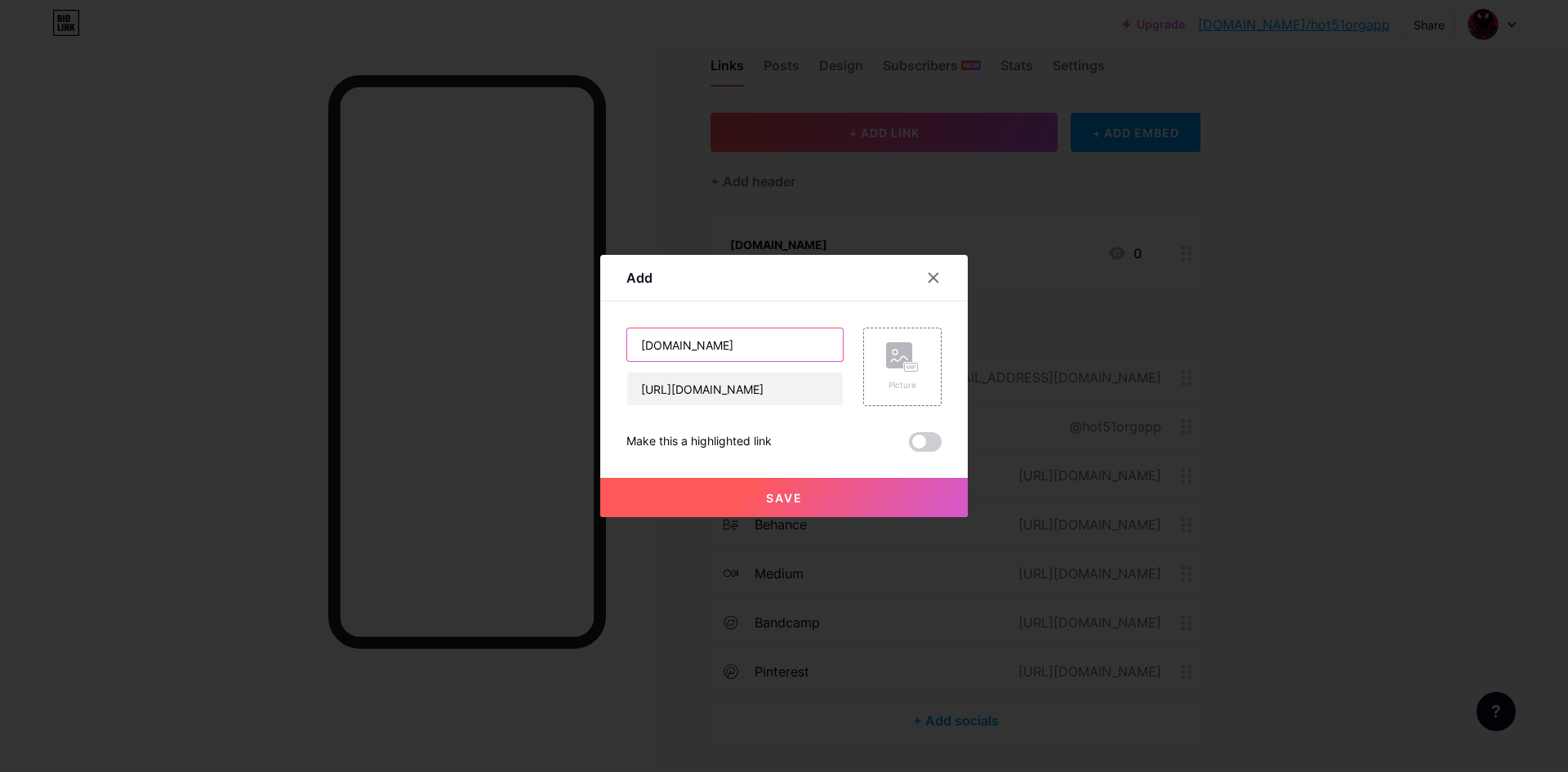 type on "[DOMAIN_NAME]" 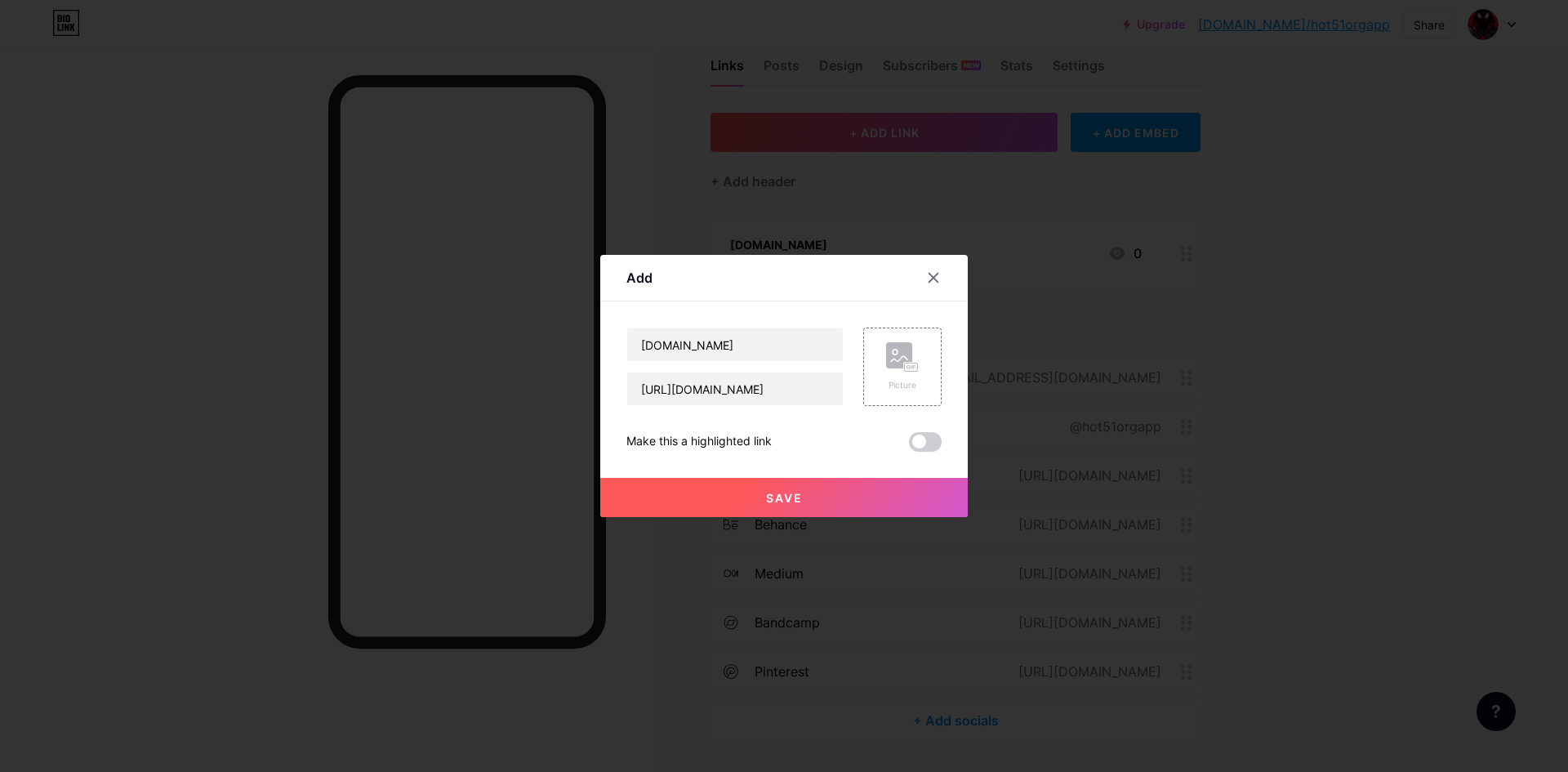 click on "Save" at bounding box center (784, 498) 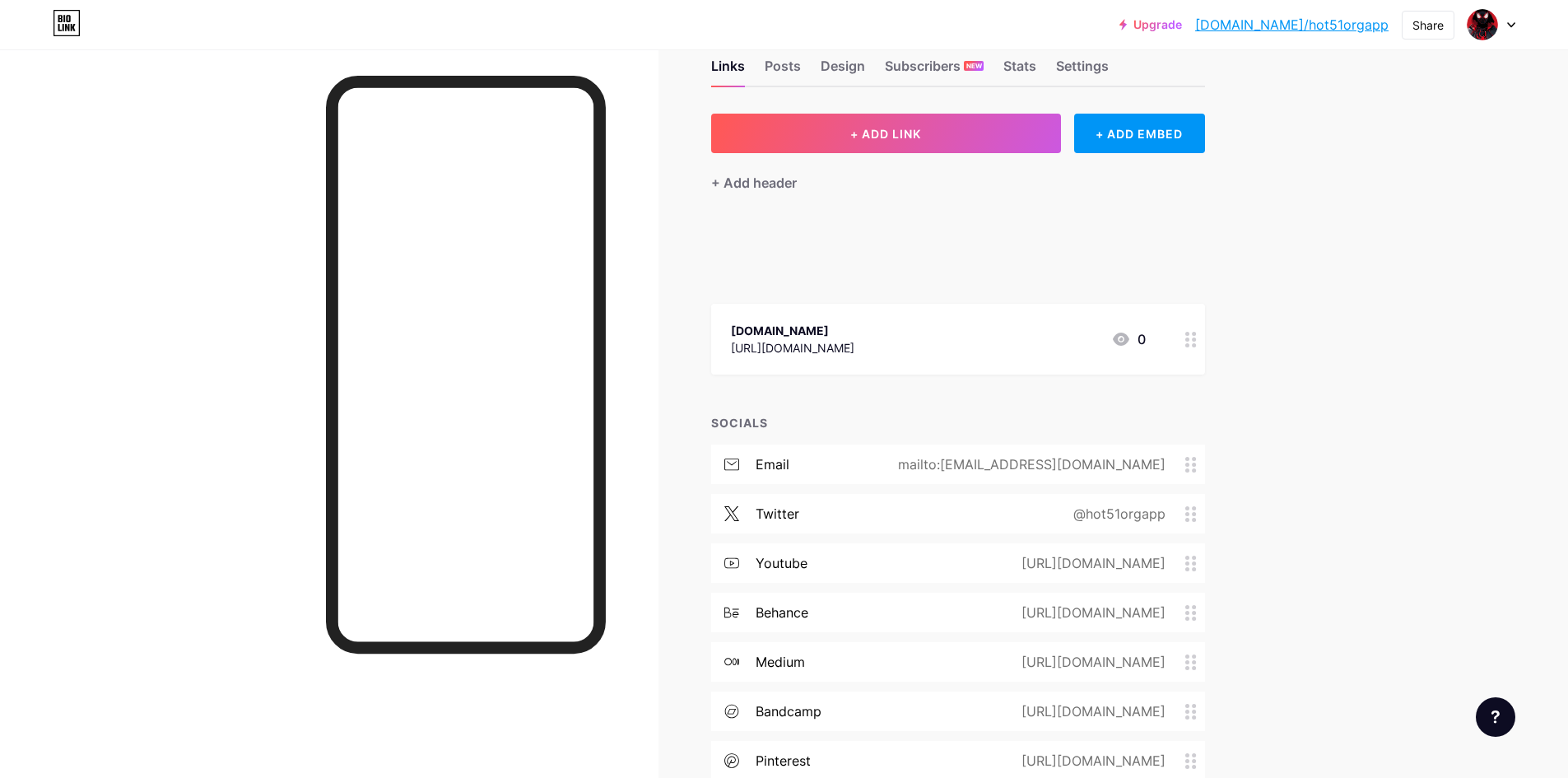 type 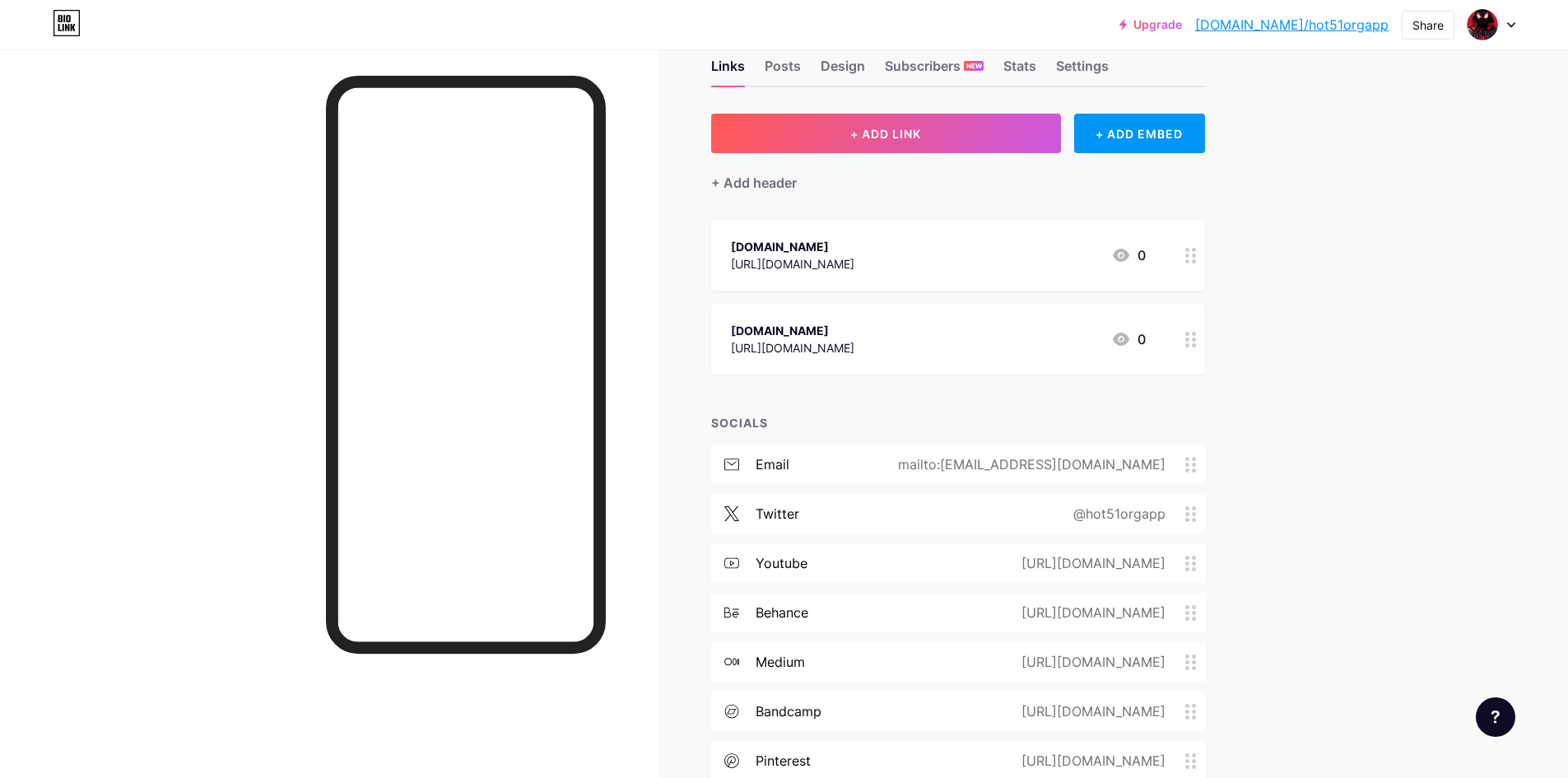 click on "Upgrade   [DOMAIN_NAME]/hot51o...   [DOMAIN_NAME]/hot51orgapp   Share               Switch accounts     Hot51orgapp   [DOMAIN_NAME]/hot51orgapp       + Add a new page        Account settings   Logout   Link Copied
Links
Posts
Design
Subscribers
NEW
Stats
Settings       + ADD LINK     + ADD EMBED
+ Add header
[DOMAIN_NAME]
[URL][DOMAIN_NAME]
0
[DOMAIN_NAME]
[URL][DOMAIN_NAME]
0
SOCIALS
email
mailto:[EMAIL_ADDRESS][DOMAIN_NAME]                   twitter
@hot51orgapp
youtube
[URL][DOMAIN_NAME]               behance
[URL][DOMAIN_NAME]               medium" at bounding box center (784, 436) 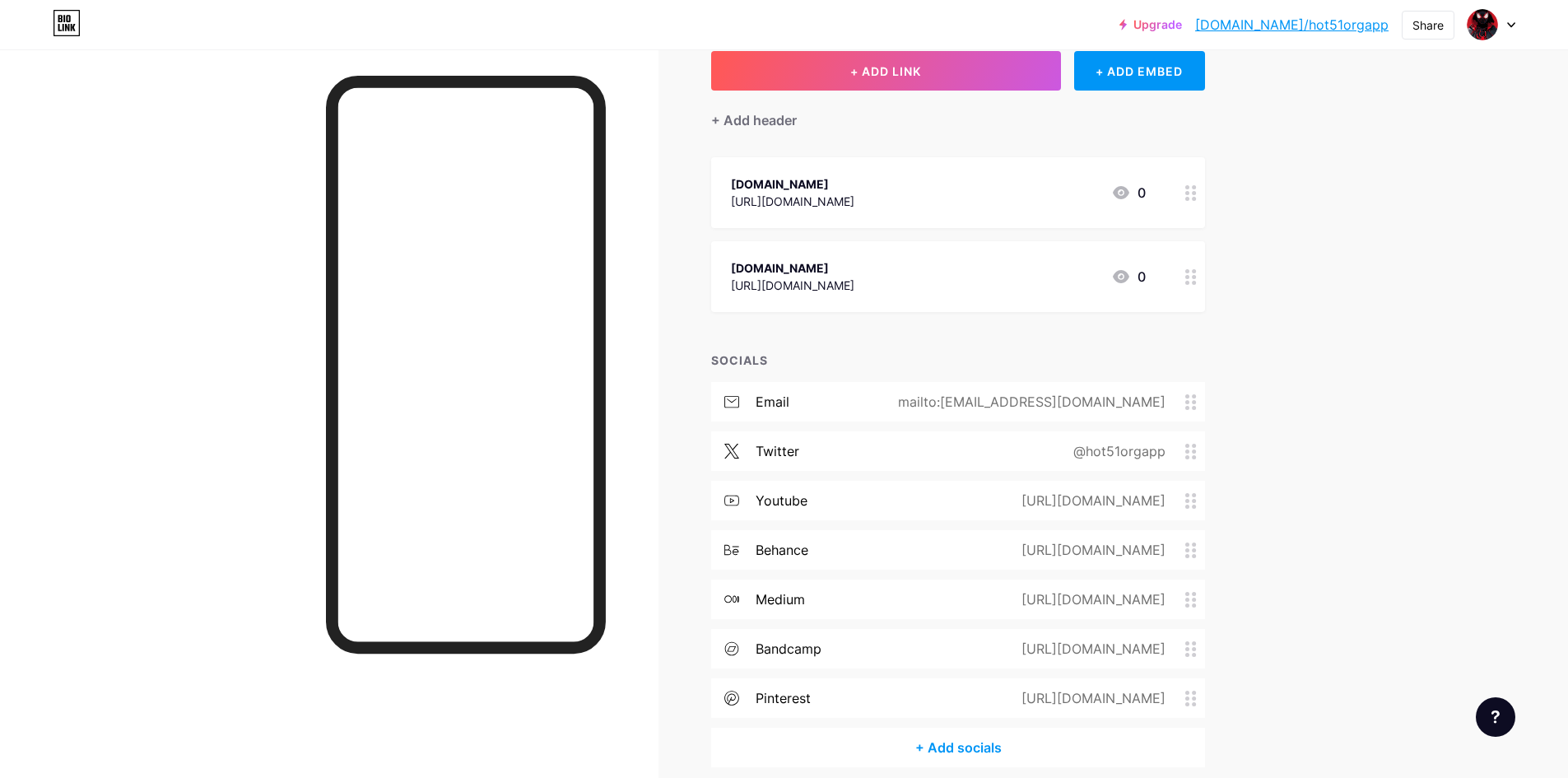 scroll, scrollTop: 0, scrollLeft: 0, axis: both 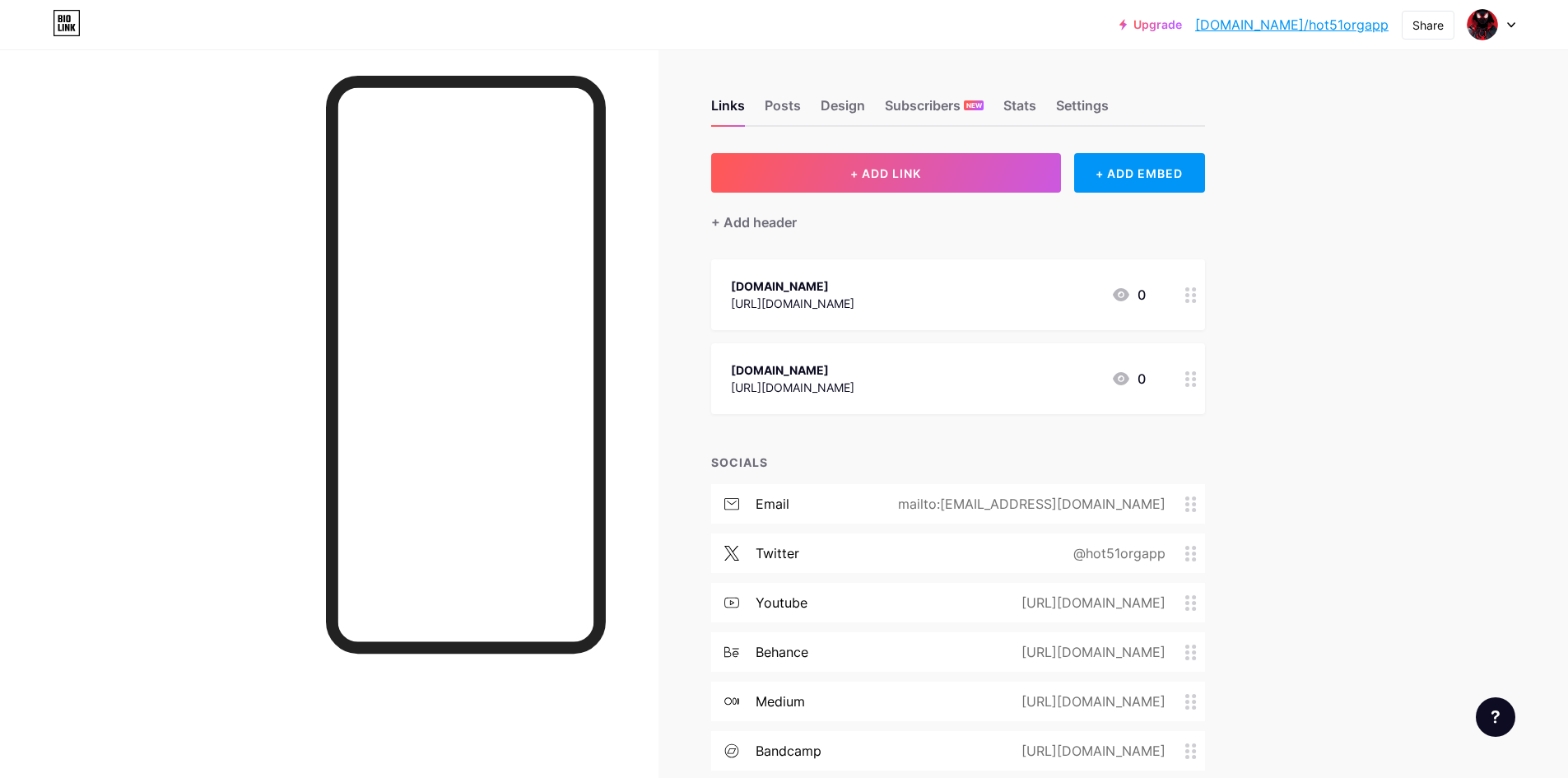 click on "[DOMAIN_NAME]/hot51orgapp" at bounding box center [1291, 25] 